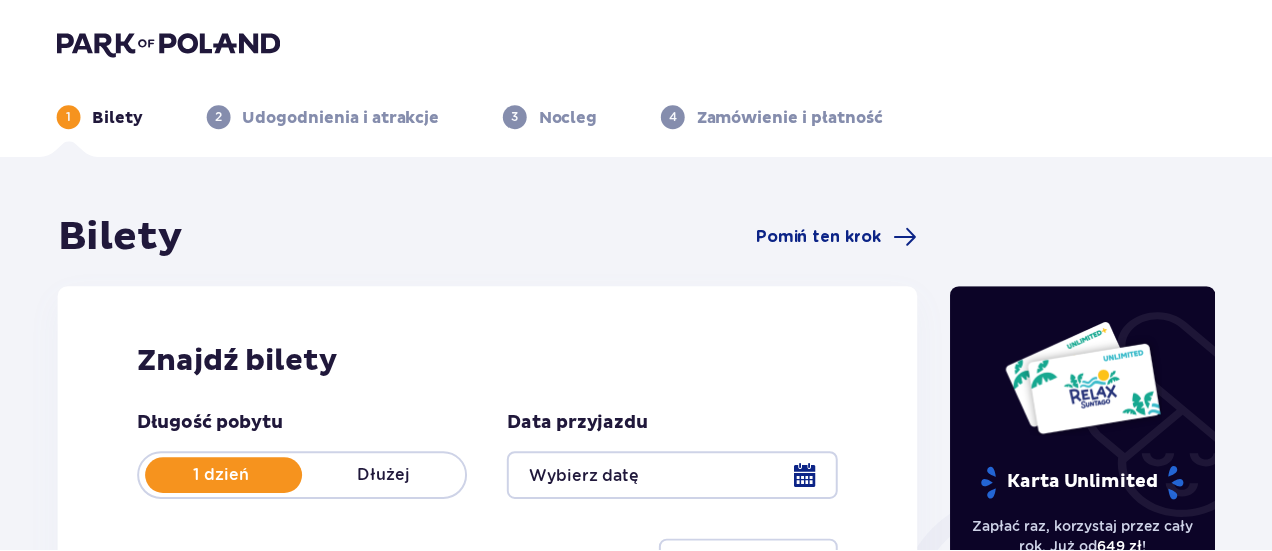 scroll, scrollTop: 0, scrollLeft: 0, axis: both 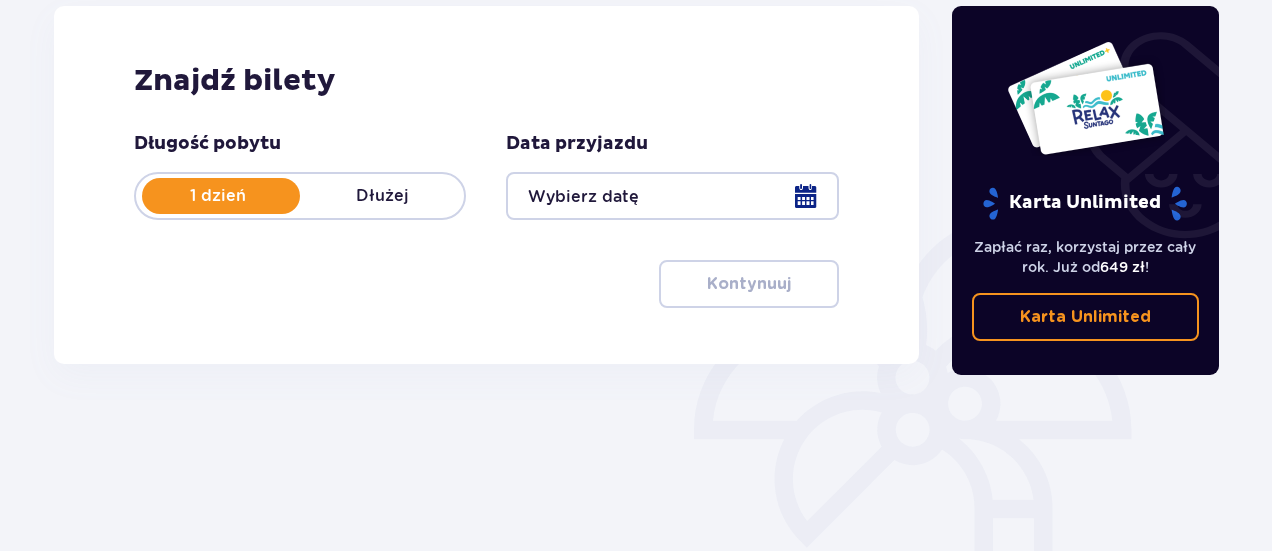 click at bounding box center [672, 196] 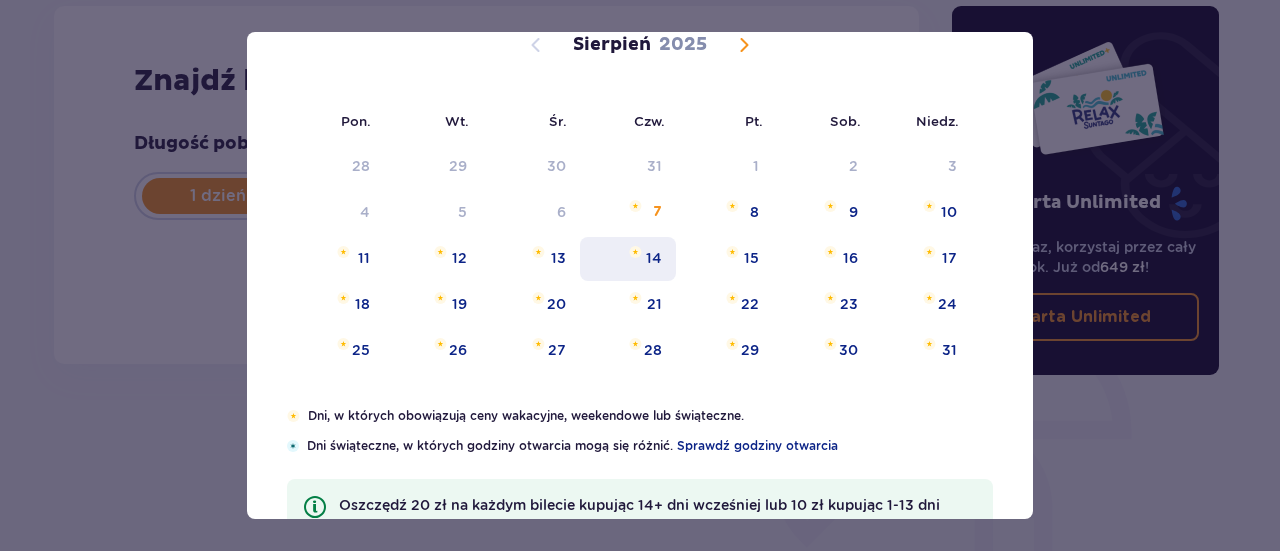 scroll, scrollTop: 154, scrollLeft: 0, axis: vertical 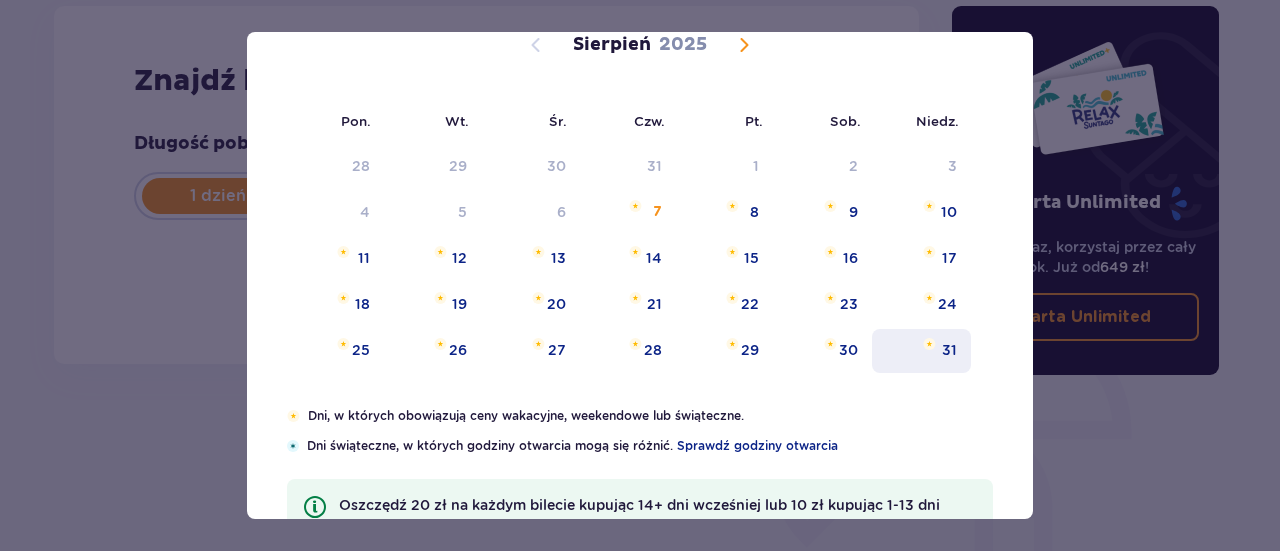 click on "31" at bounding box center [949, 350] 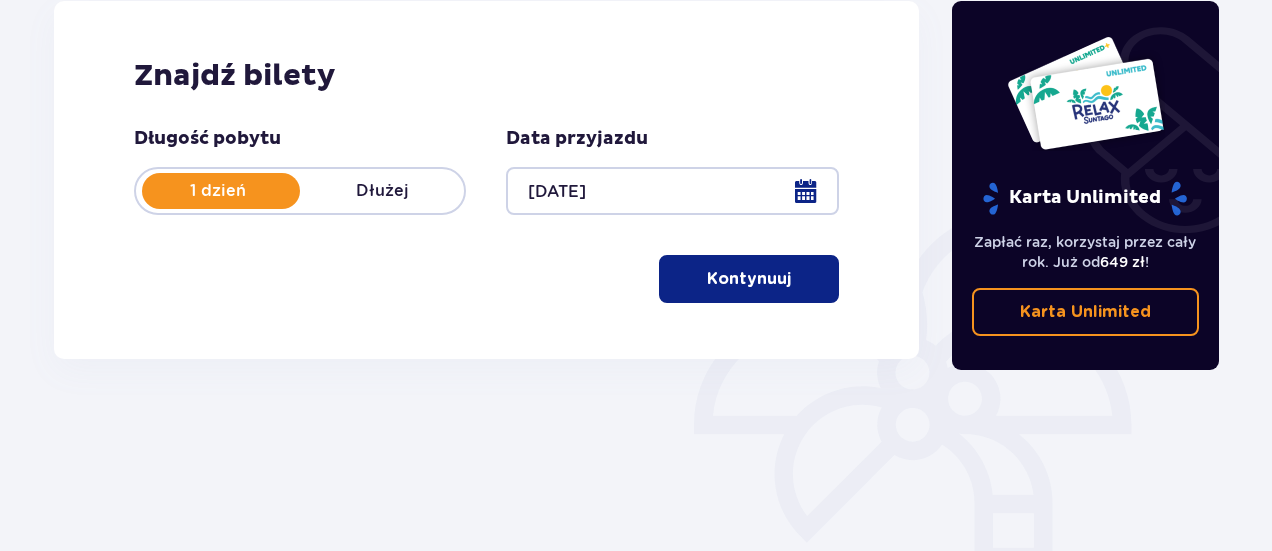 scroll, scrollTop: 318, scrollLeft: 0, axis: vertical 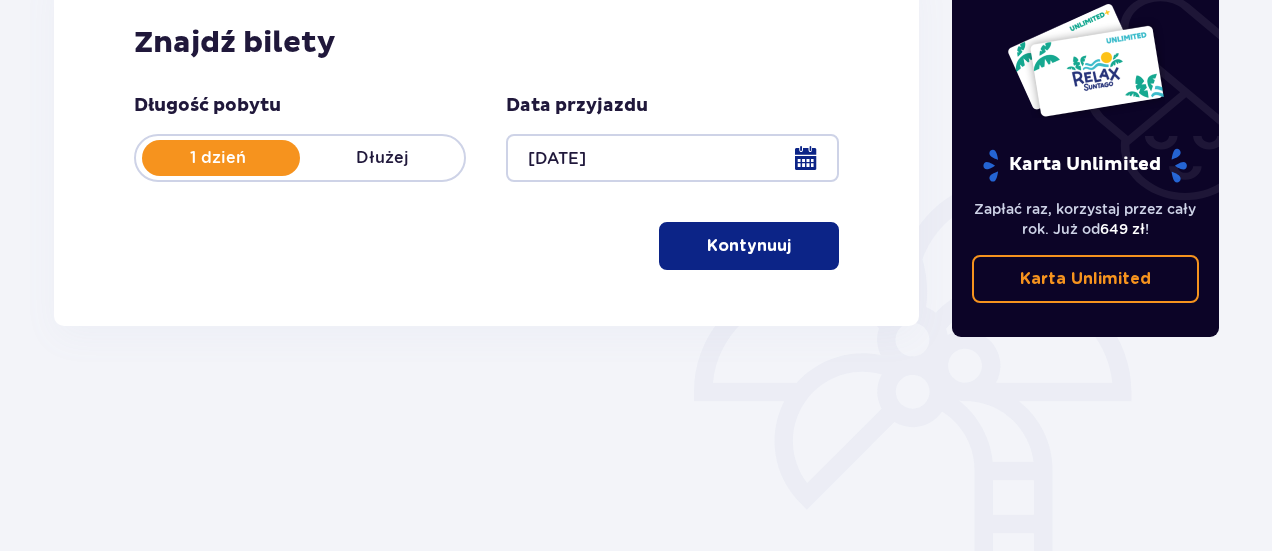 click on "Kontynuuj" at bounding box center [749, 246] 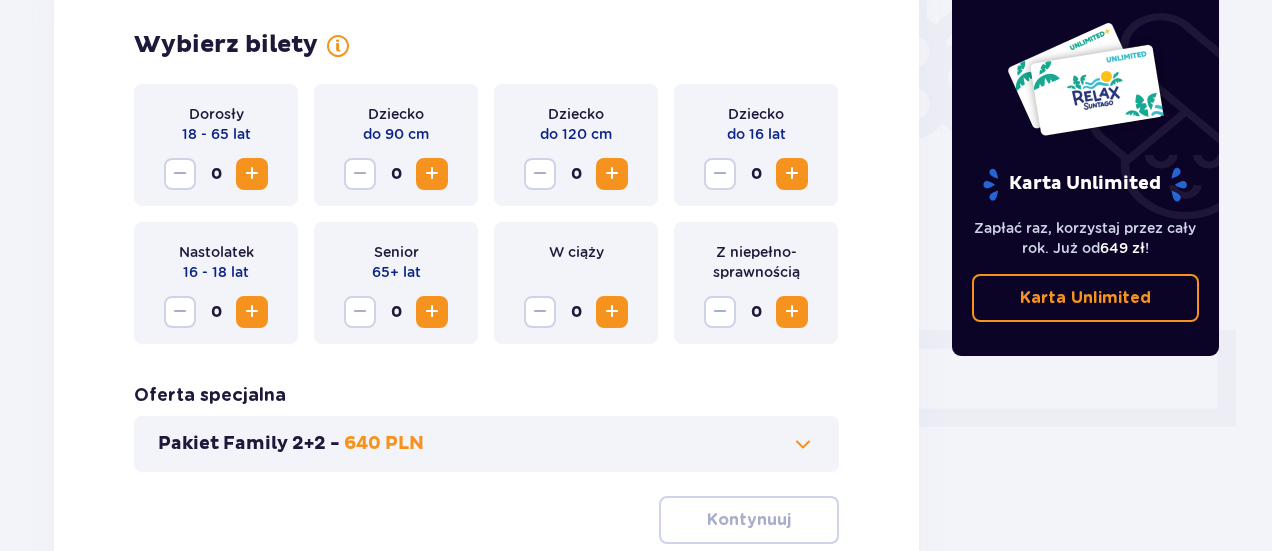 scroll, scrollTop: 610, scrollLeft: 0, axis: vertical 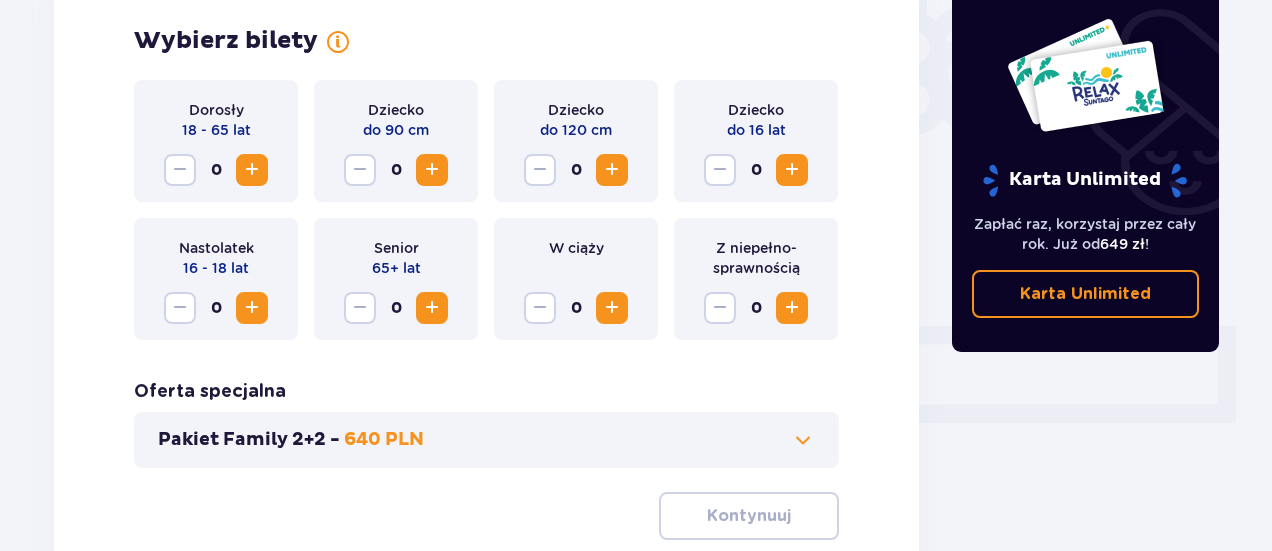 click at bounding box center [252, 170] 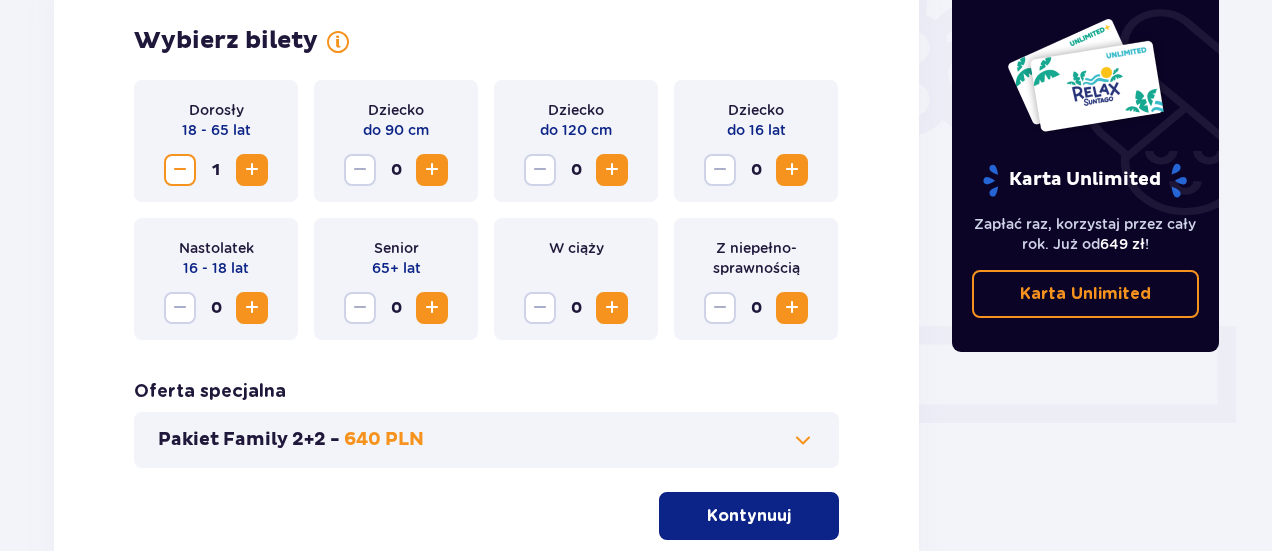 click at bounding box center (792, 170) 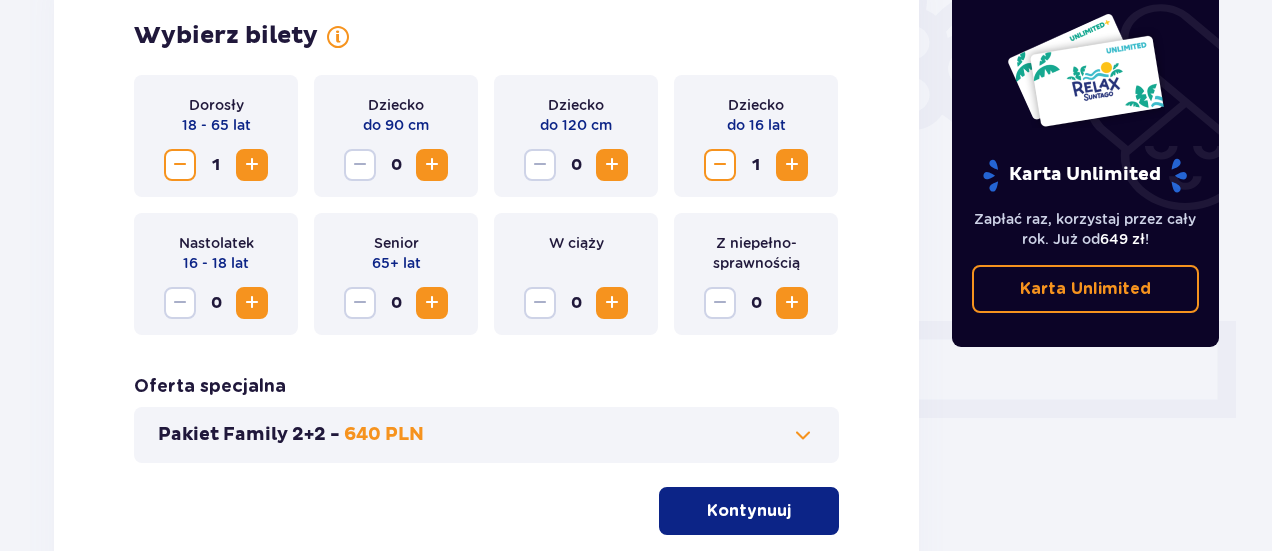 scroll, scrollTop: 638, scrollLeft: 0, axis: vertical 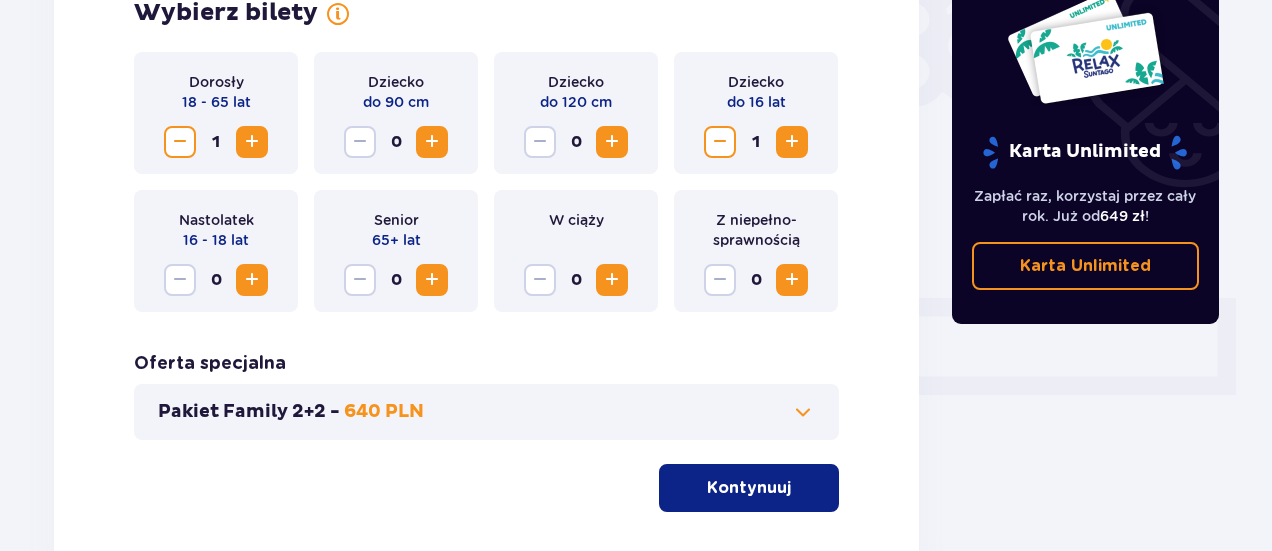 click at bounding box center [252, 142] 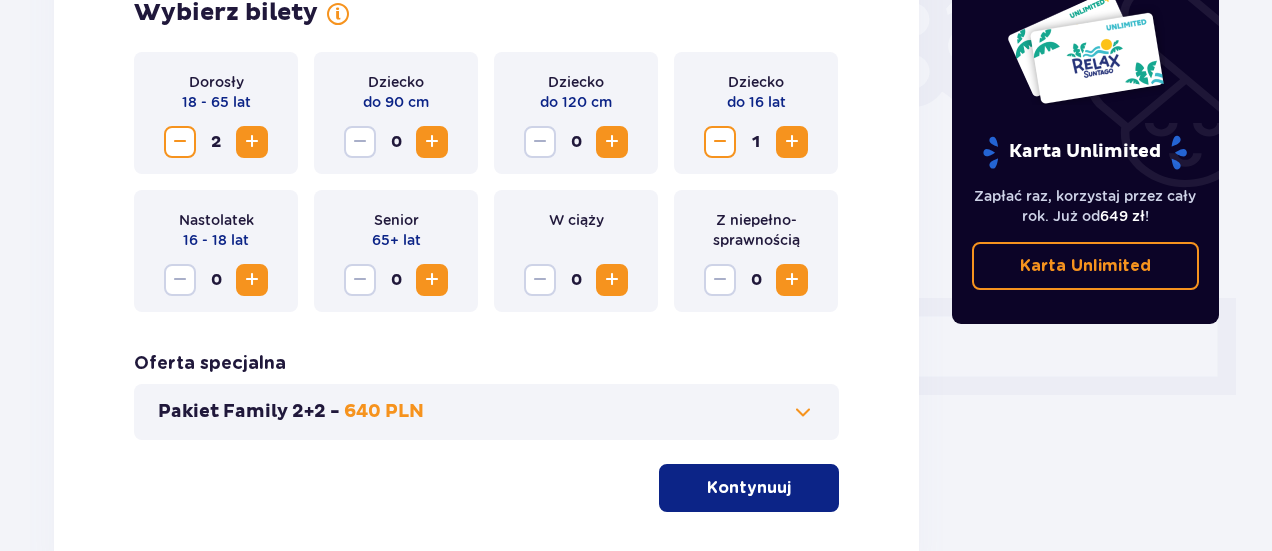 scroll, scrollTop: 774, scrollLeft: 0, axis: vertical 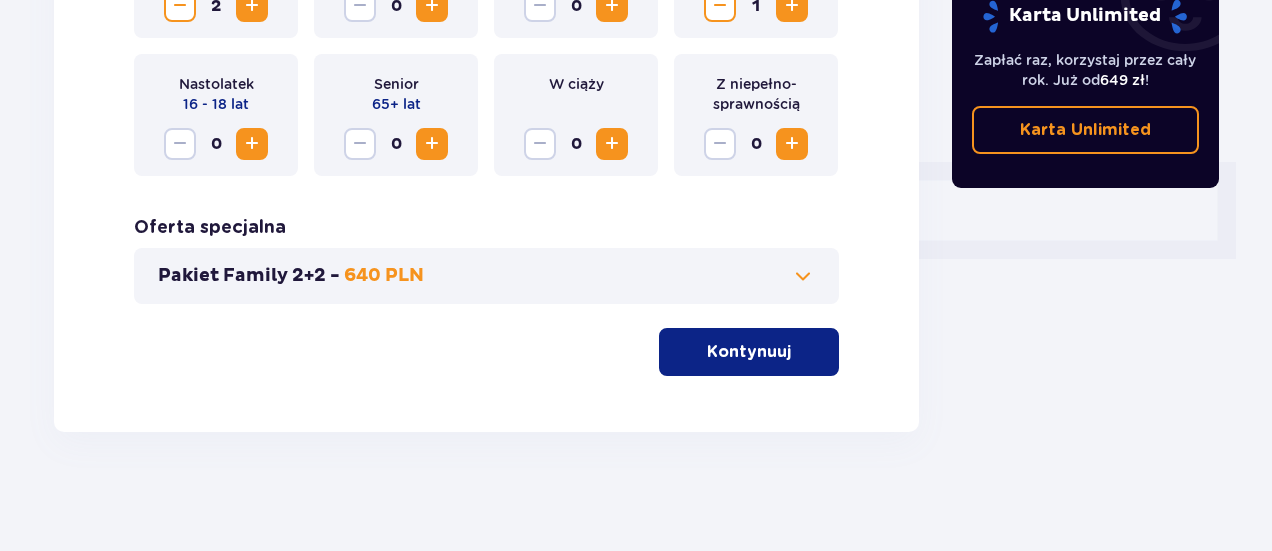 click on "Oferta specjalna Pakiet Family 2+2 -  640 PLN" at bounding box center (486, 260) 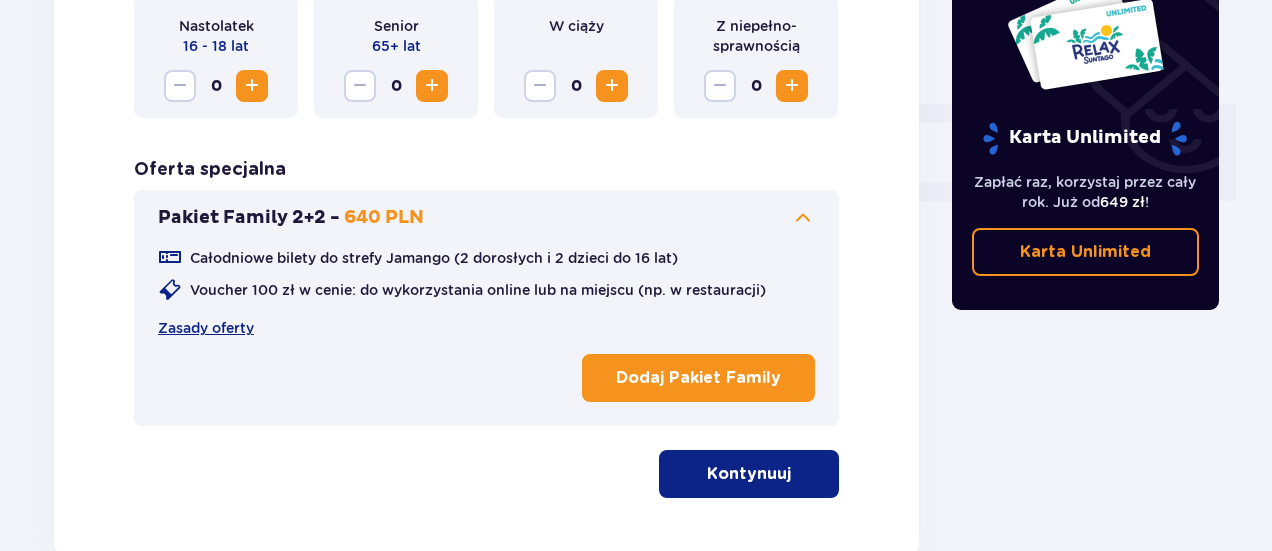 scroll, scrollTop: 858, scrollLeft: 0, axis: vertical 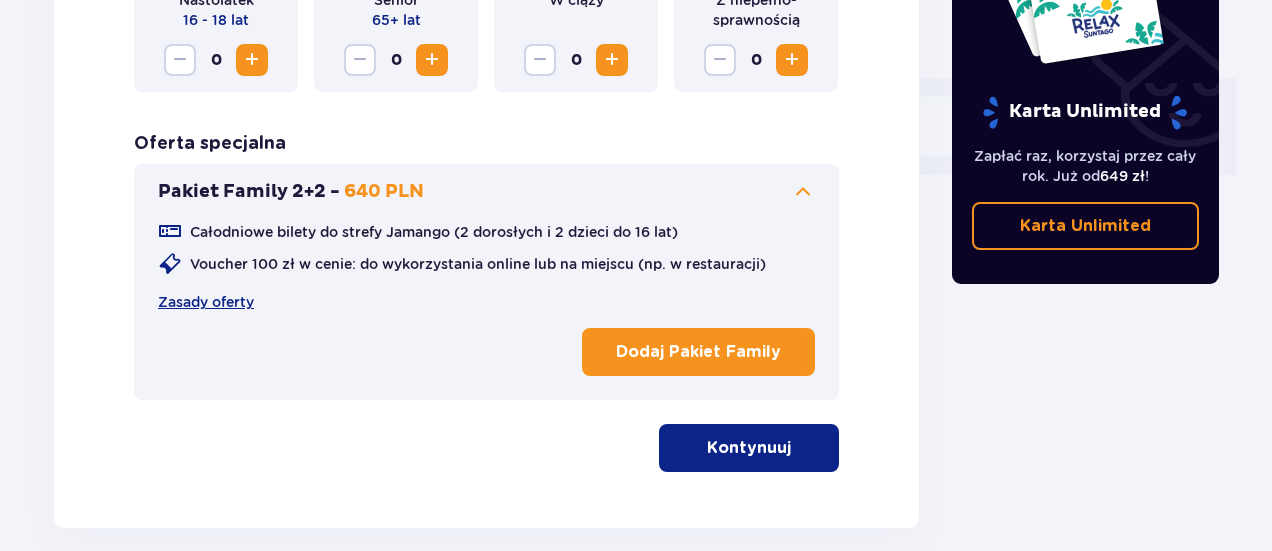 click on "Kontynuuj" at bounding box center [749, 448] 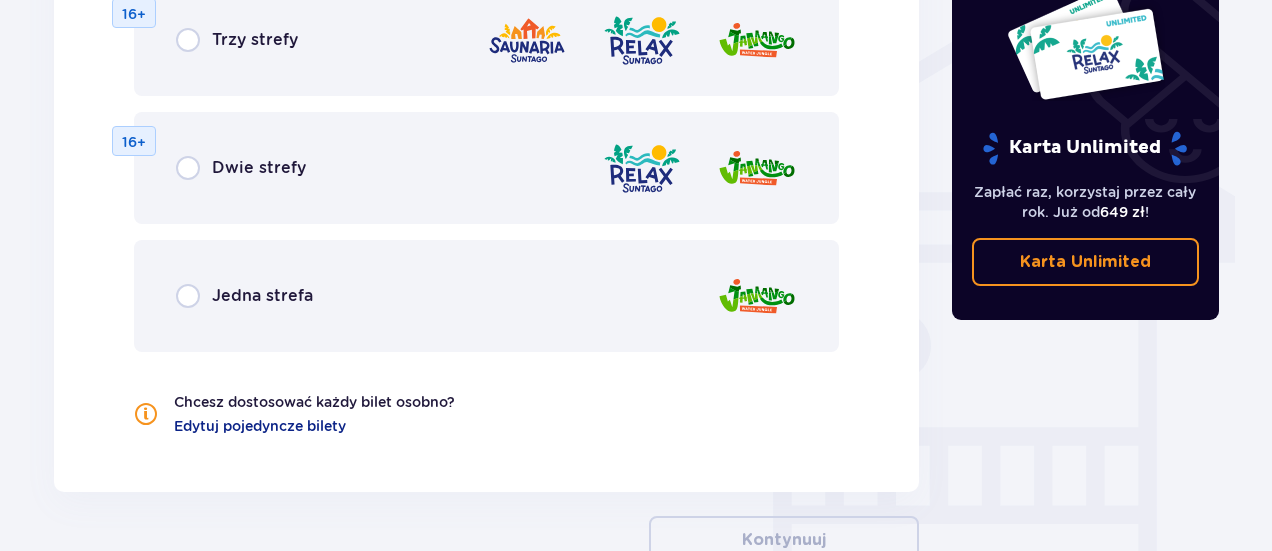 scroll, scrollTop: 1592, scrollLeft: 0, axis: vertical 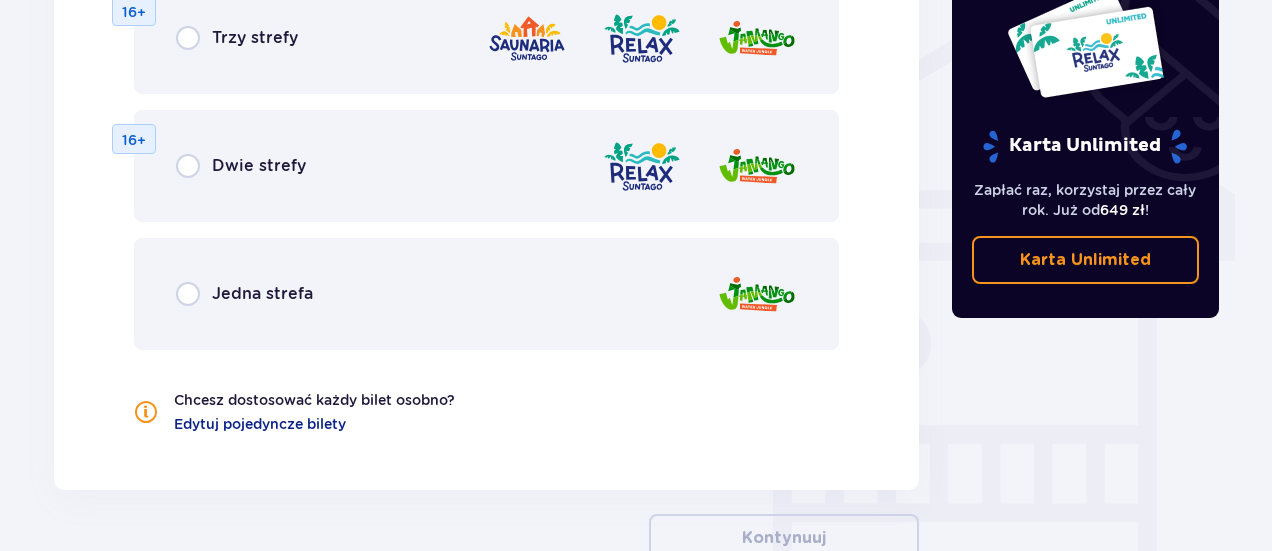 click on "Jedna strefa" at bounding box center (486, 294) 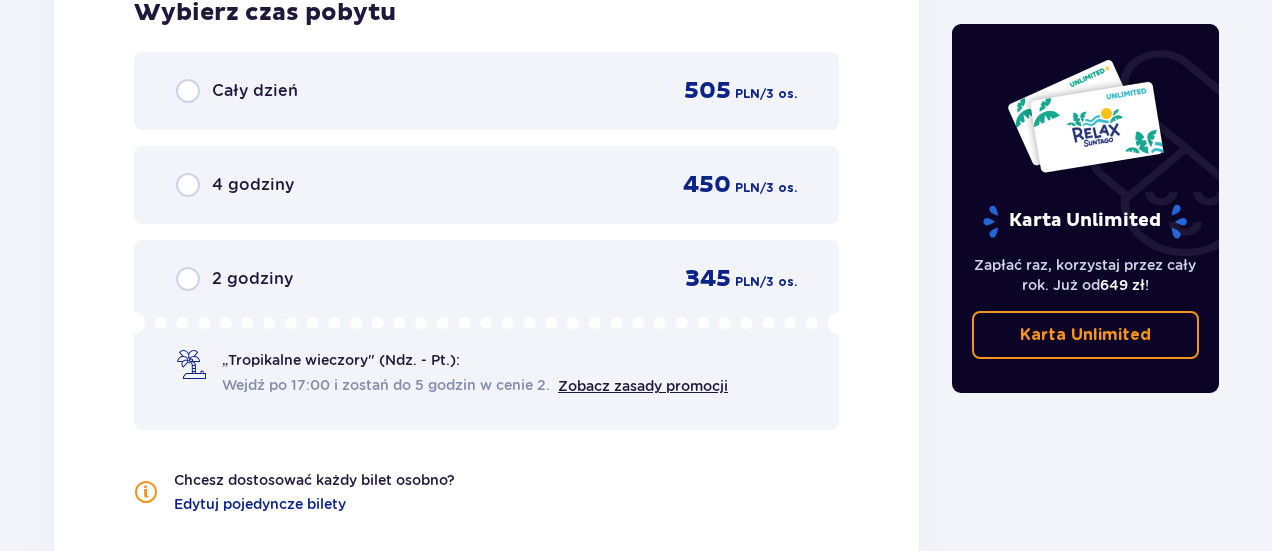 scroll, scrollTop: 2162, scrollLeft: 0, axis: vertical 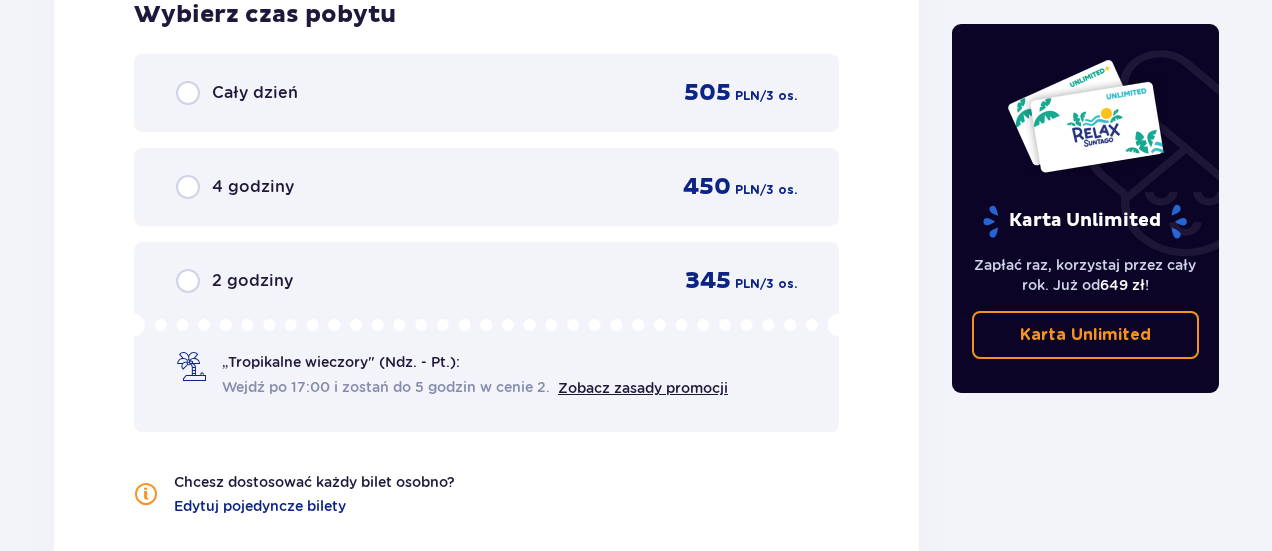 click on "4 godziny   450 PLN / 3 os." at bounding box center [486, 187] 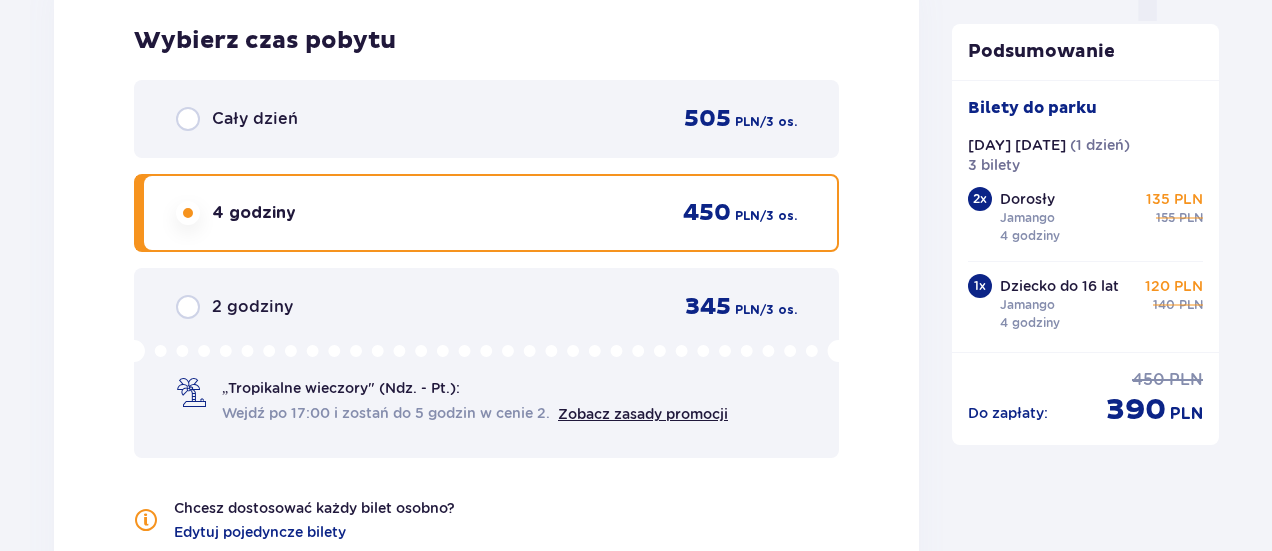 scroll, scrollTop: 2134, scrollLeft: 0, axis: vertical 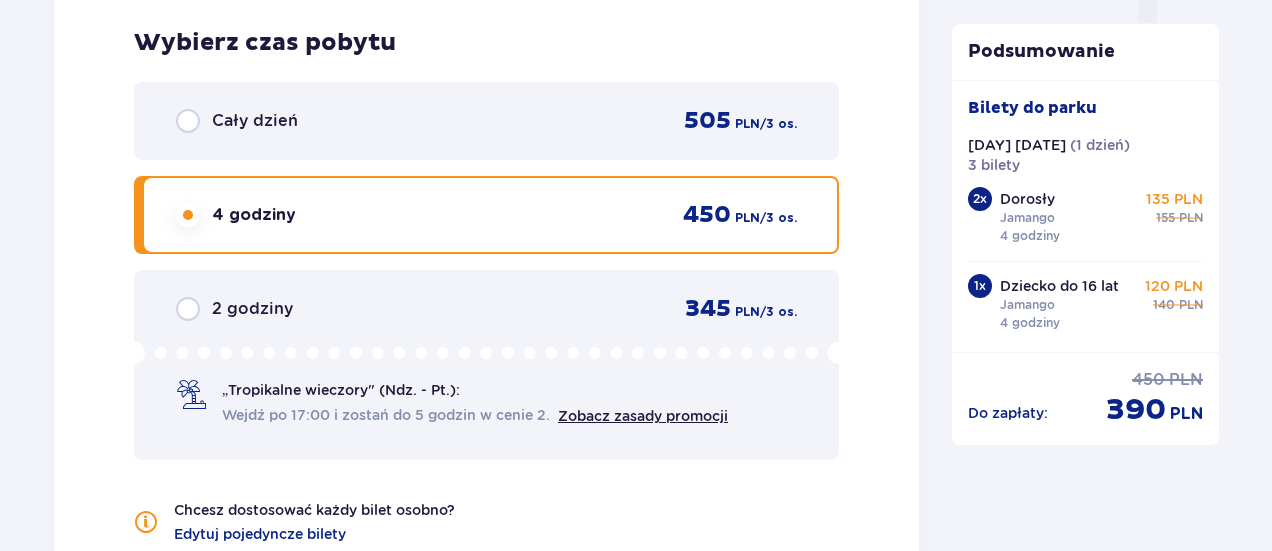 click on "Cały dzień   505 PLN / 3 os." at bounding box center (486, 121) 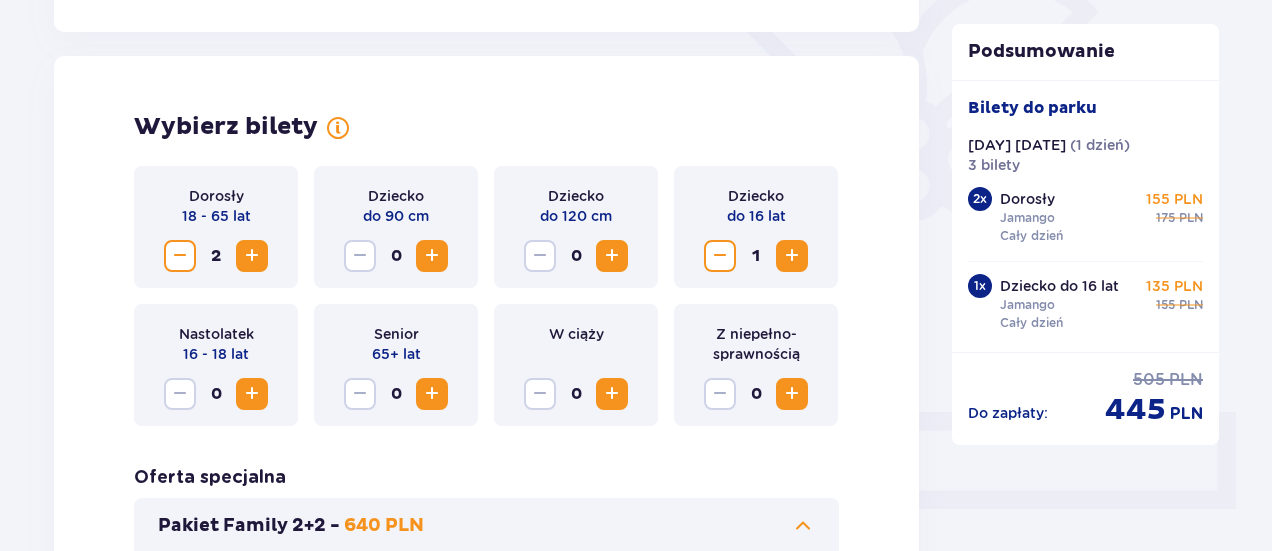 scroll, scrollTop: 523, scrollLeft: 0, axis: vertical 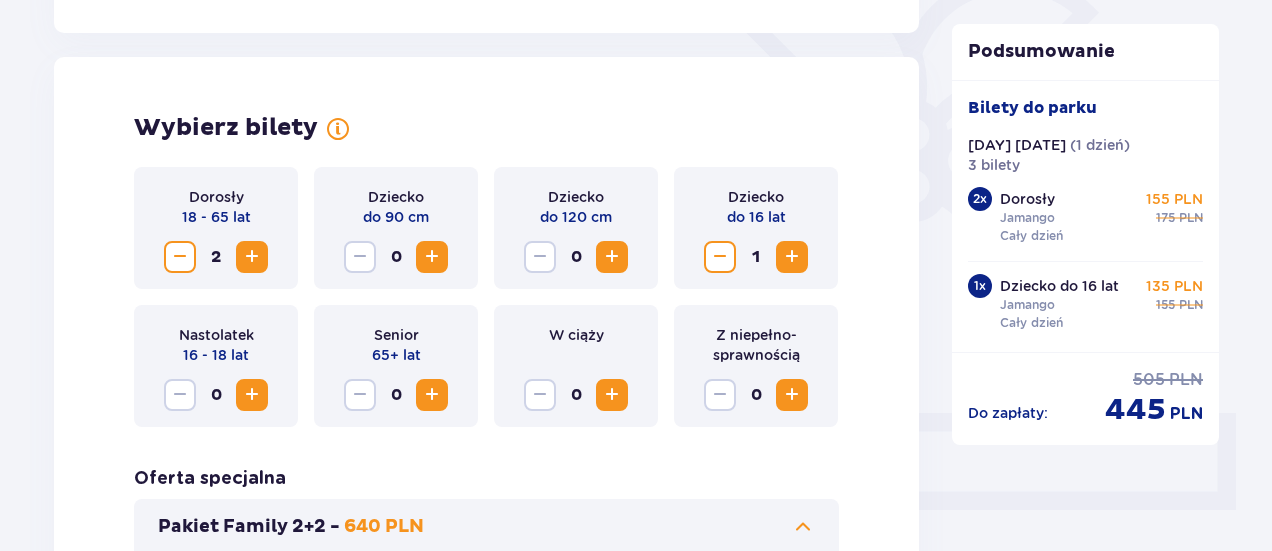 click at bounding box center (180, 257) 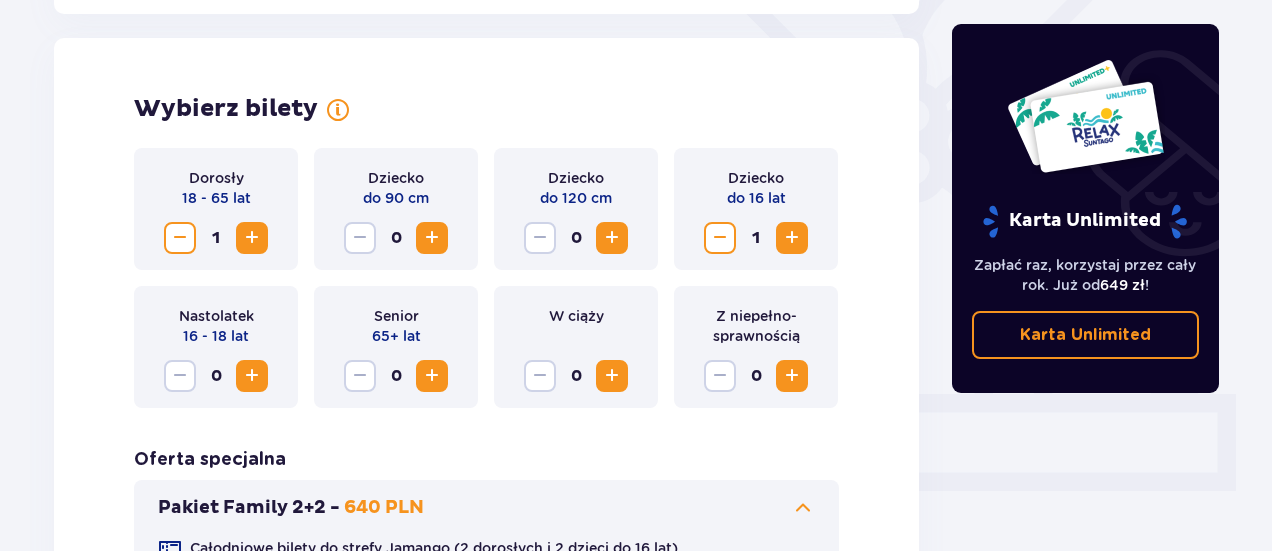 scroll, scrollTop: 538, scrollLeft: 0, axis: vertical 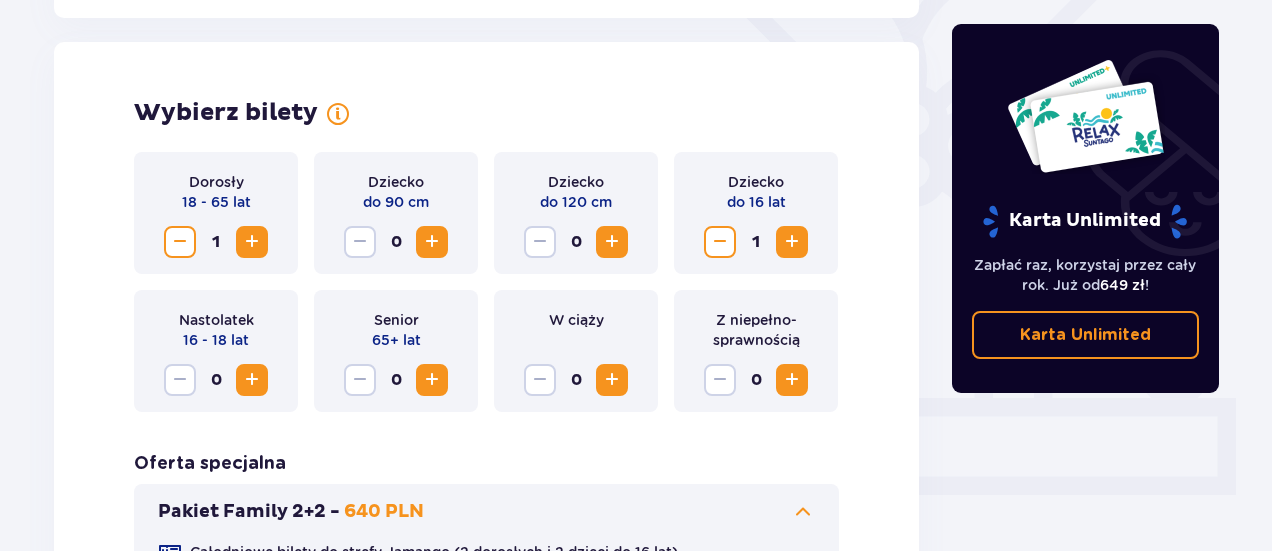 click at bounding box center [720, 242] 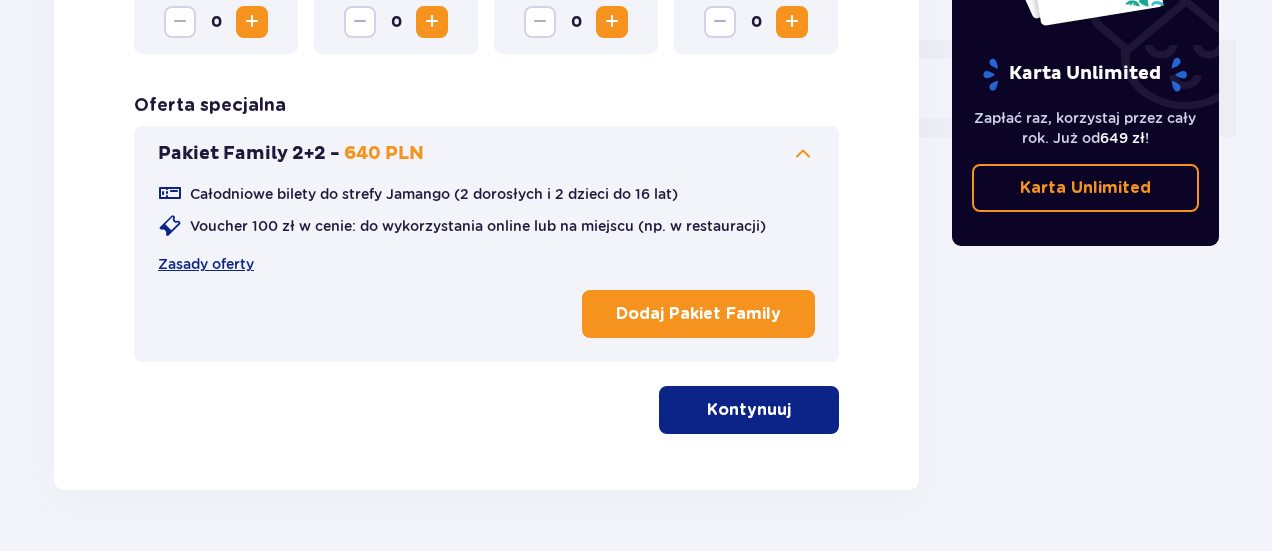 scroll, scrollTop: 904, scrollLeft: 0, axis: vertical 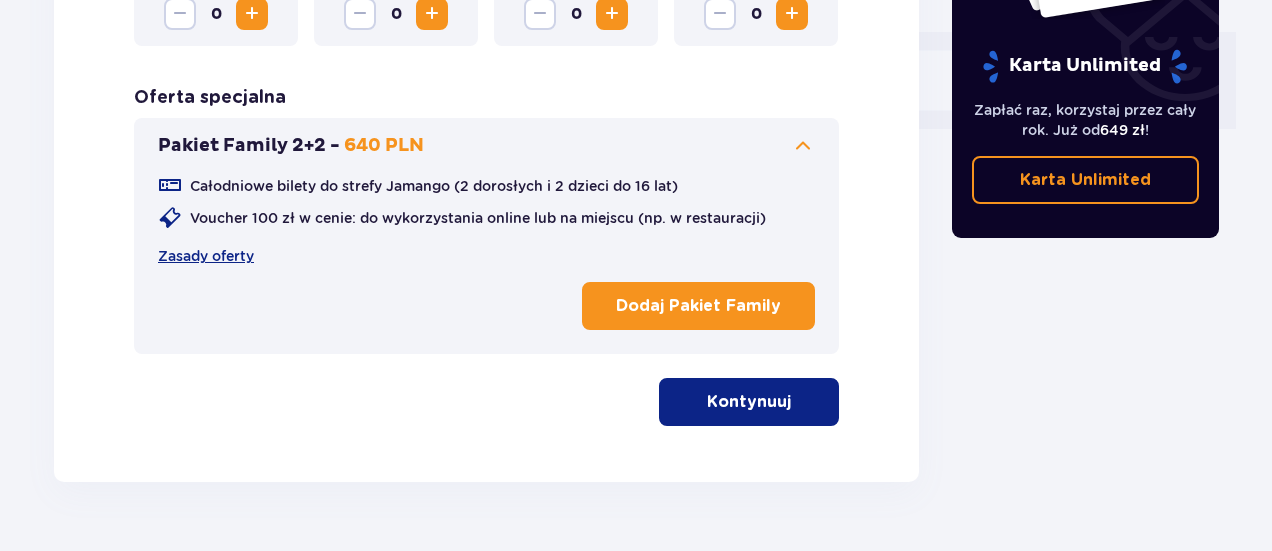 click on "Kontynuuj" at bounding box center (749, 402) 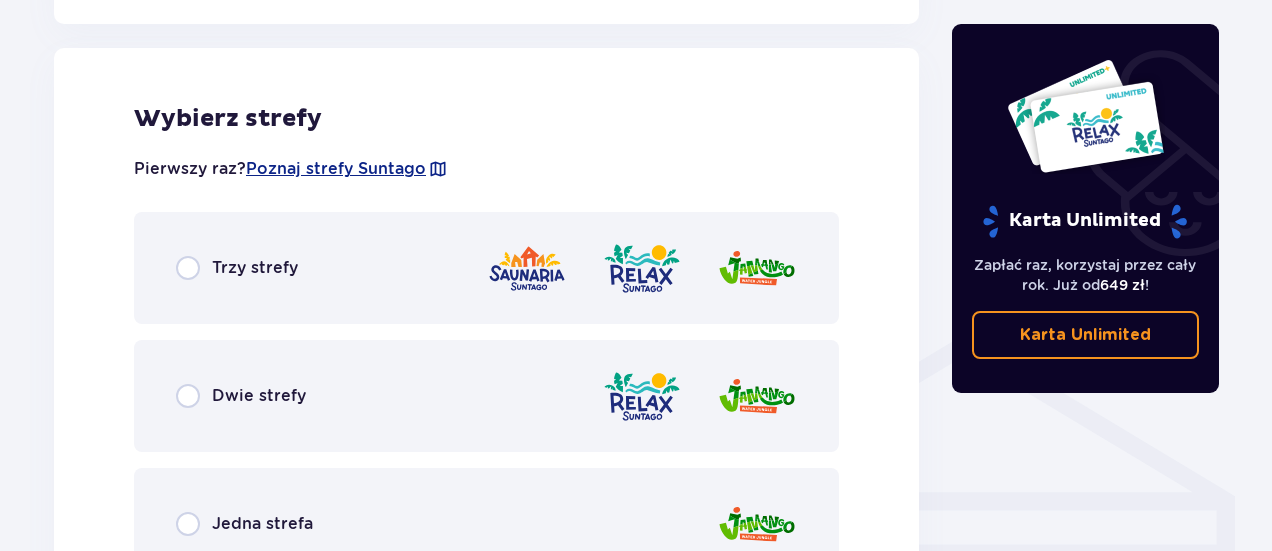 scroll, scrollTop: 1436, scrollLeft: 0, axis: vertical 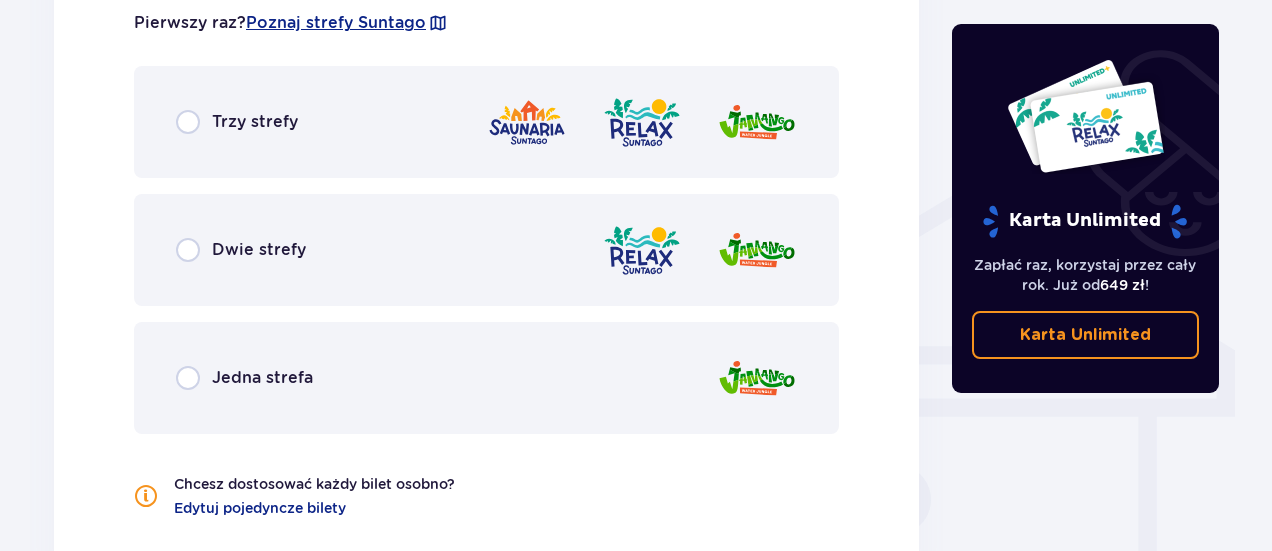 click on "Jedna strefa" at bounding box center [486, 378] 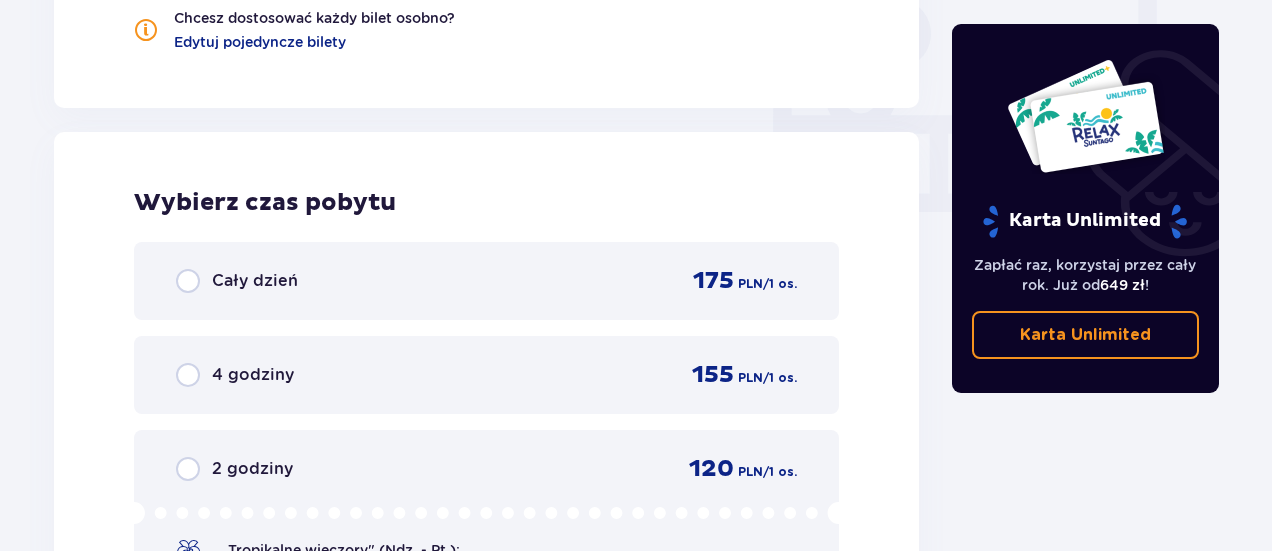 scroll, scrollTop: 1986, scrollLeft: 0, axis: vertical 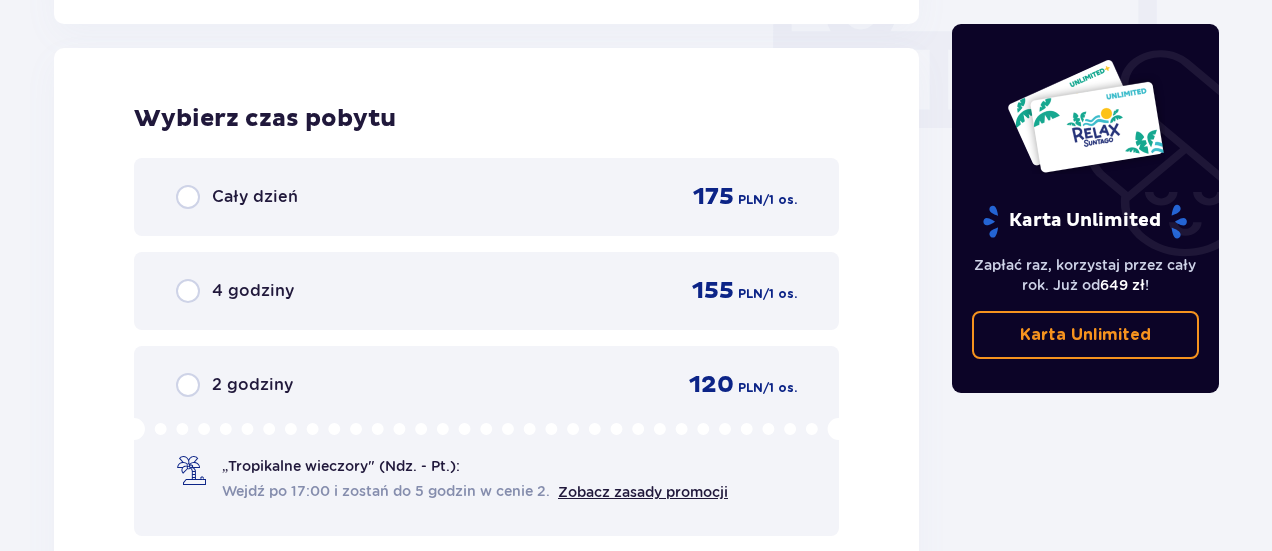 click on "Cały dzień   175 PLN / 1 os." at bounding box center (486, 197) 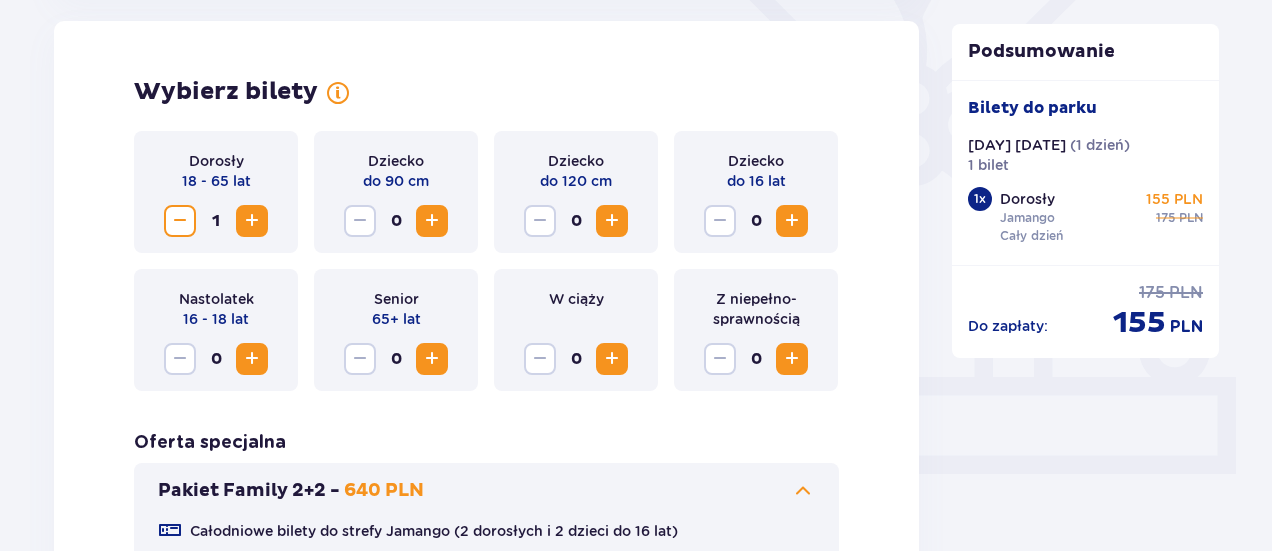 scroll, scrollTop: 535, scrollLeft: 0, axis: vertical 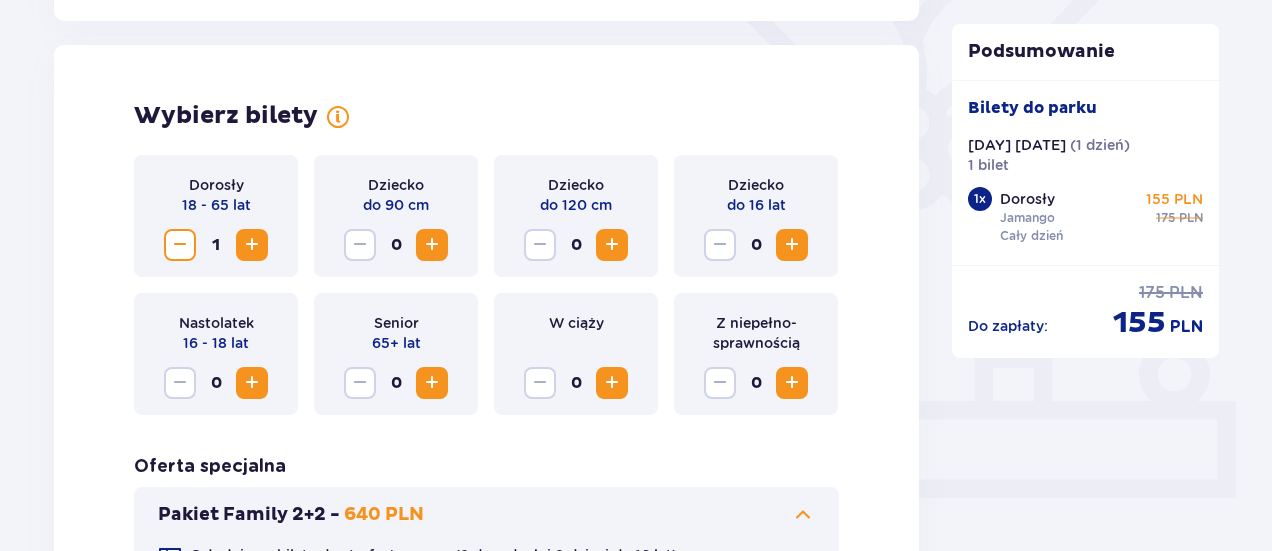 click at bounding box center (252, 245) 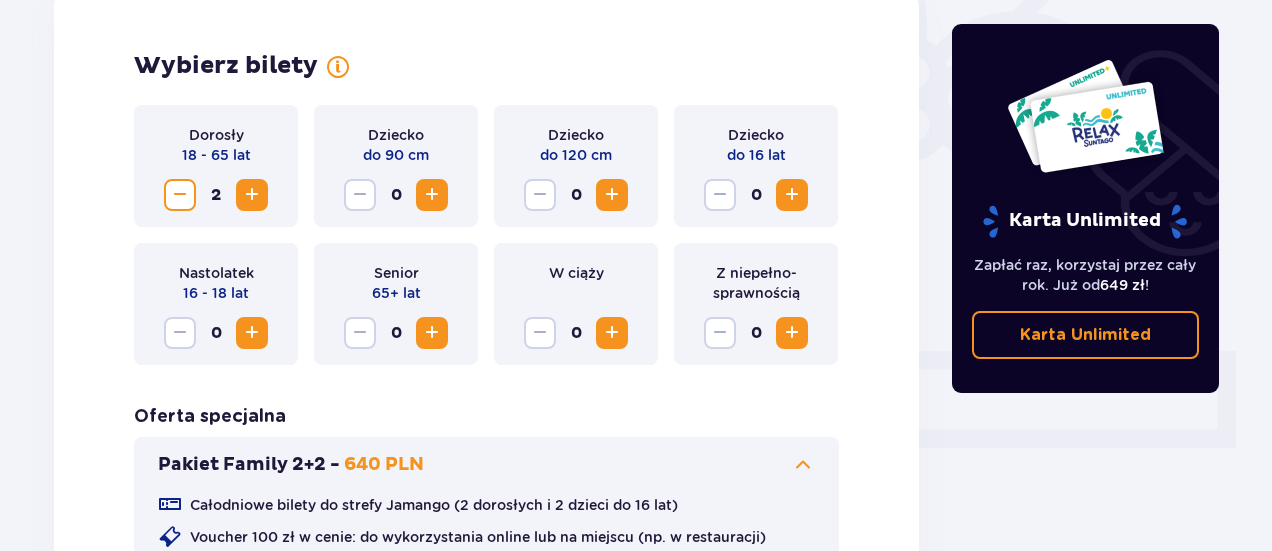 scroll, scrollTop: 954, scrollLeft: 0, axis: vertical 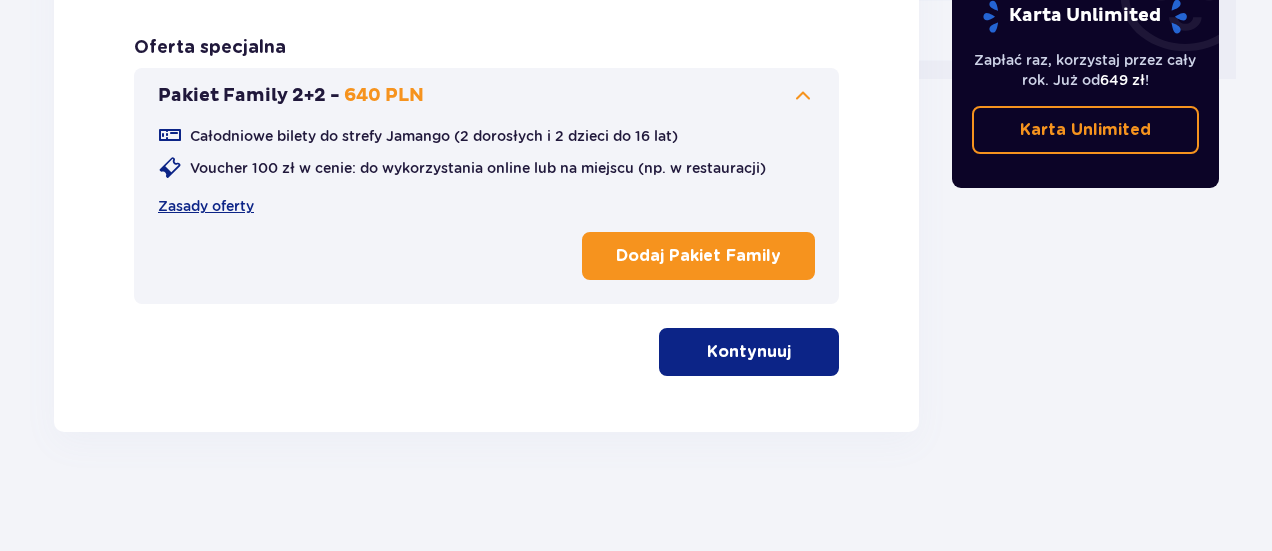 click on "Kontynuuj" at bounding box center (749, 352) 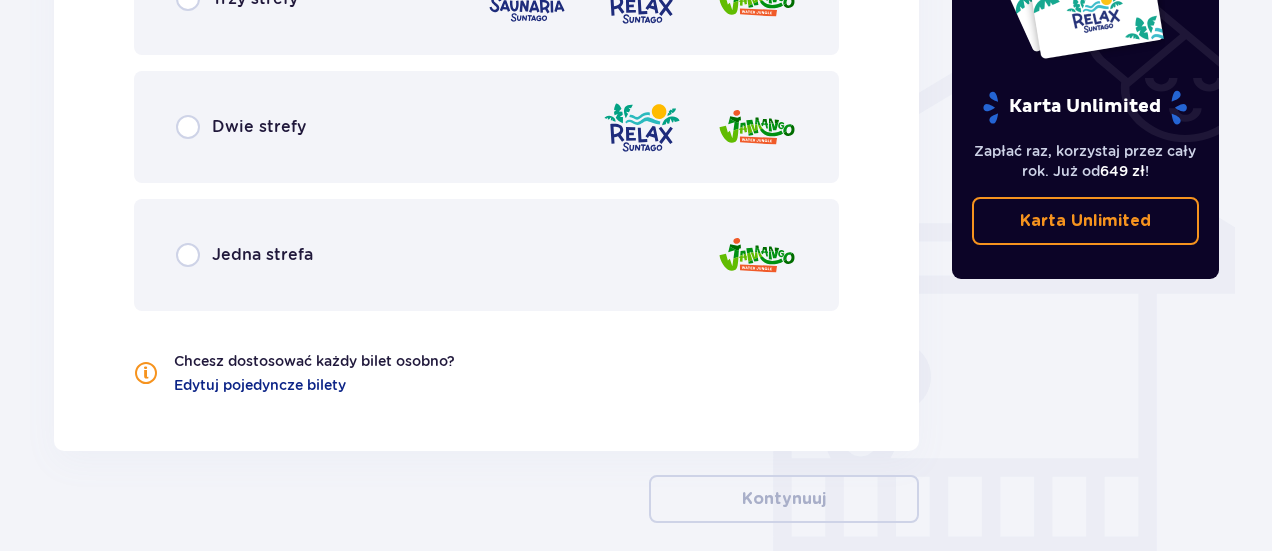scroll, scrollTop: 1561, scrollLeft: 0, axis: vertical 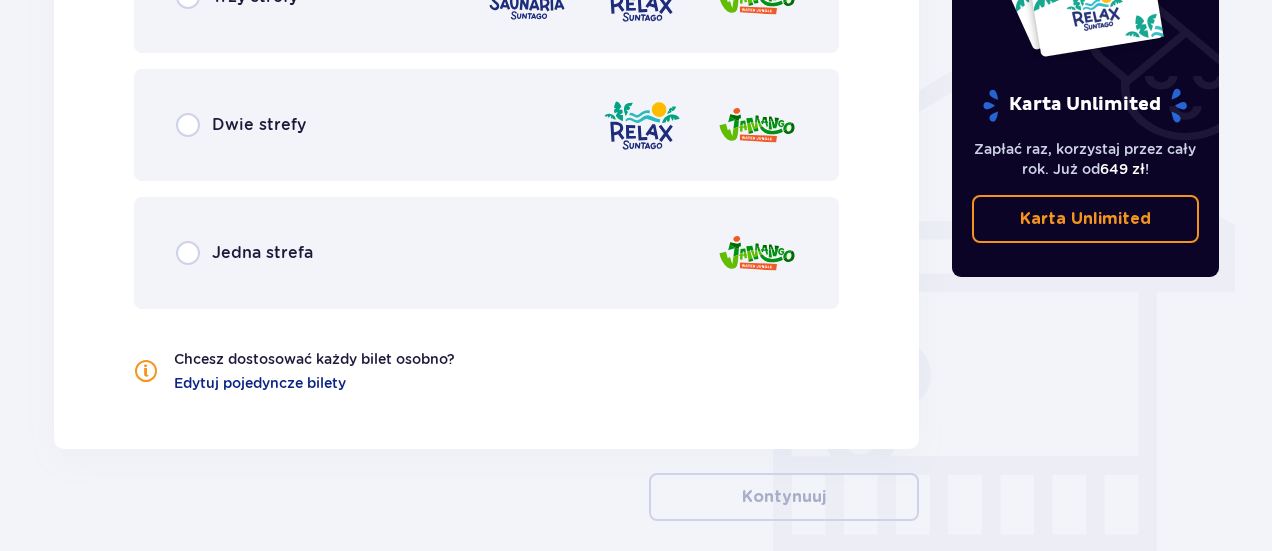 click on "Jedna strefa" at bounding box center [486, 253] 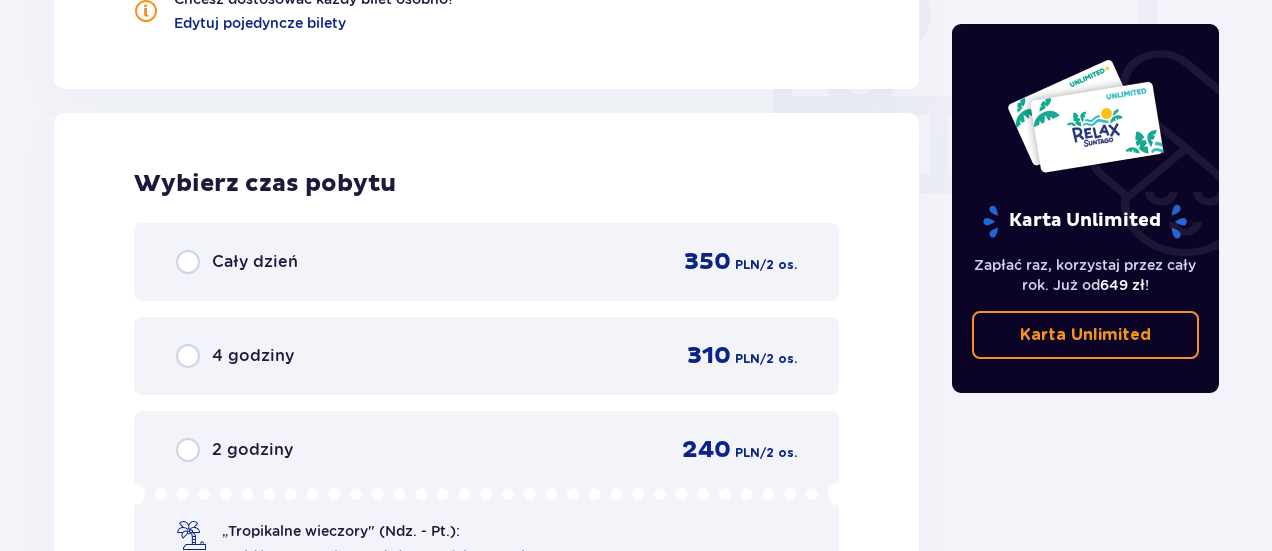 scroll, scrollTop: 1986, scrollLeft: 0, axis: vertical 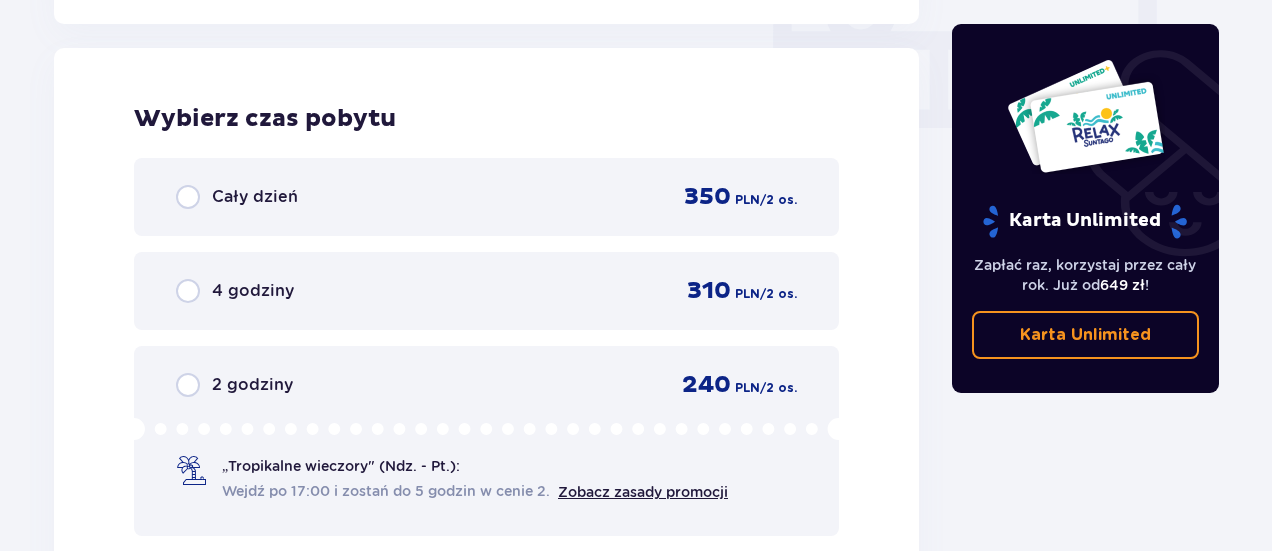 click on "Cały dzień   350 PLN / 2 os." at bounding box center [486, 197] 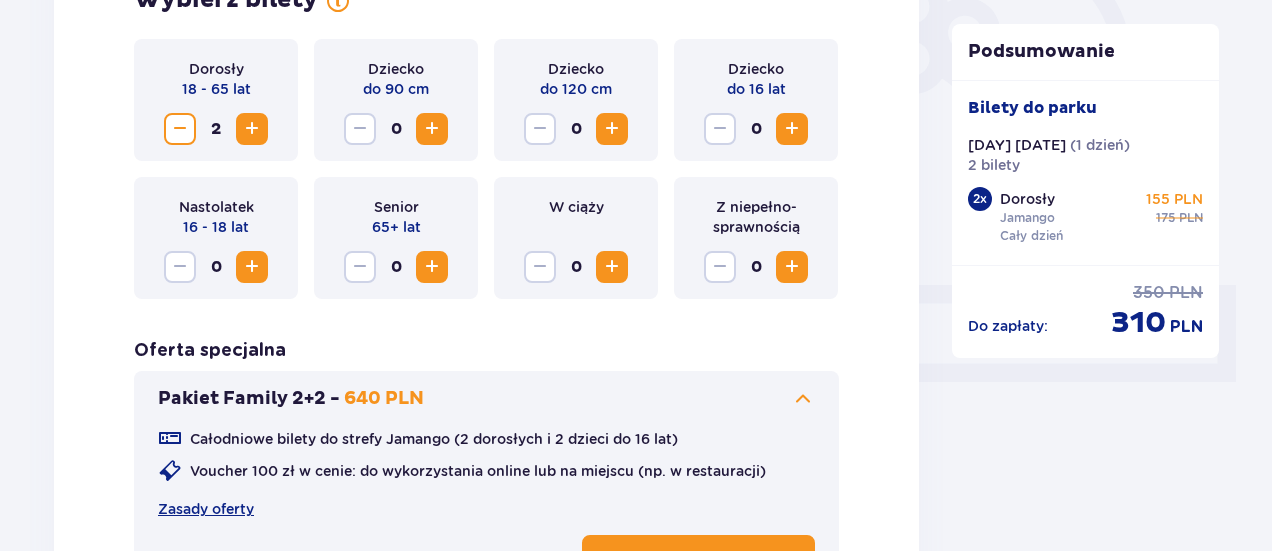 scroll, scrollTop: 697, scrollLeft: 0, axis: vertical 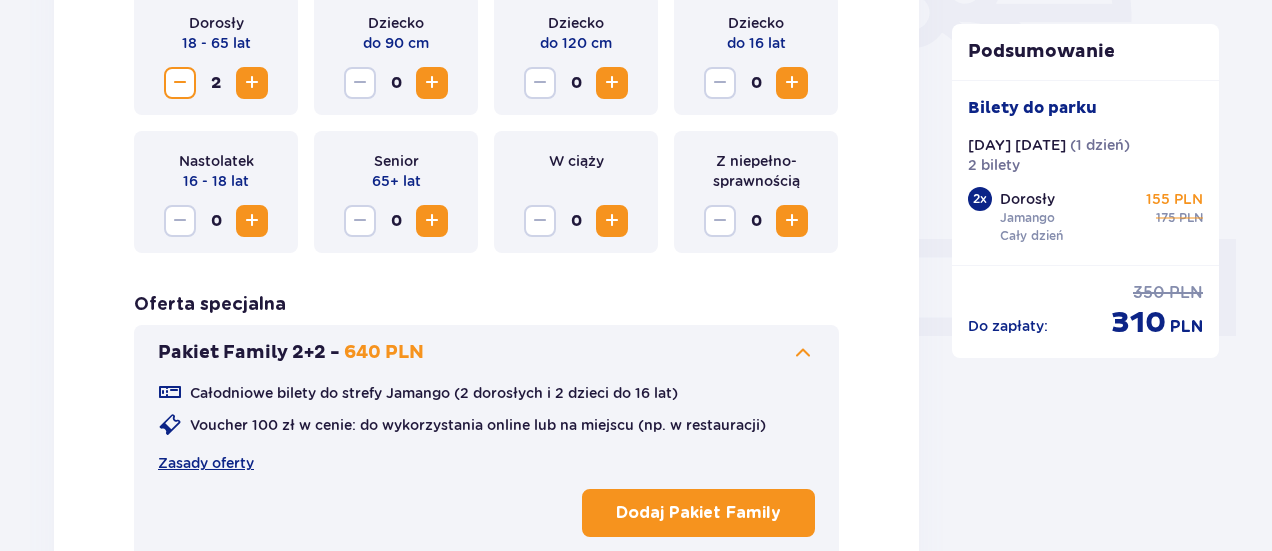 click at bounding box center (180, 83) 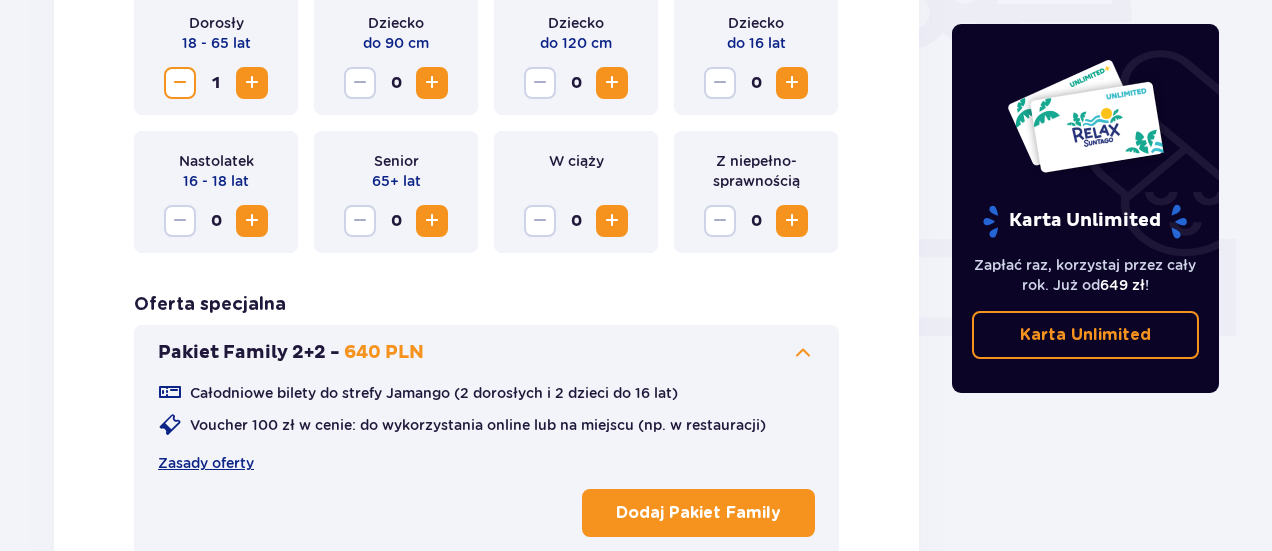 click at bounding box center (180, 83) 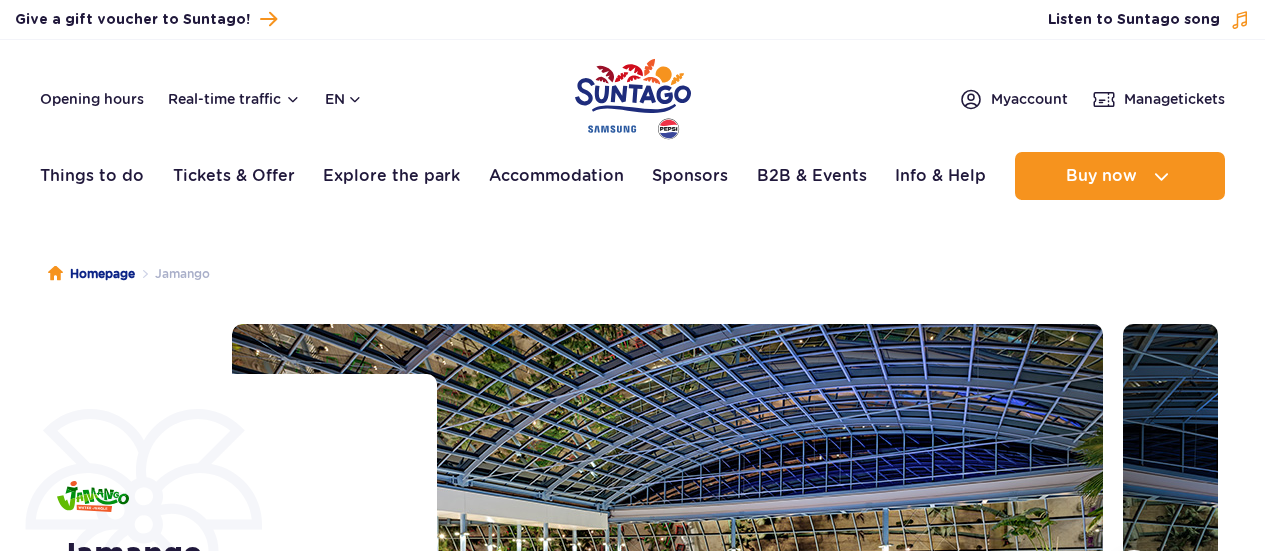 scroll, scrollTop: 0, scrollLeft: 0, axis: both 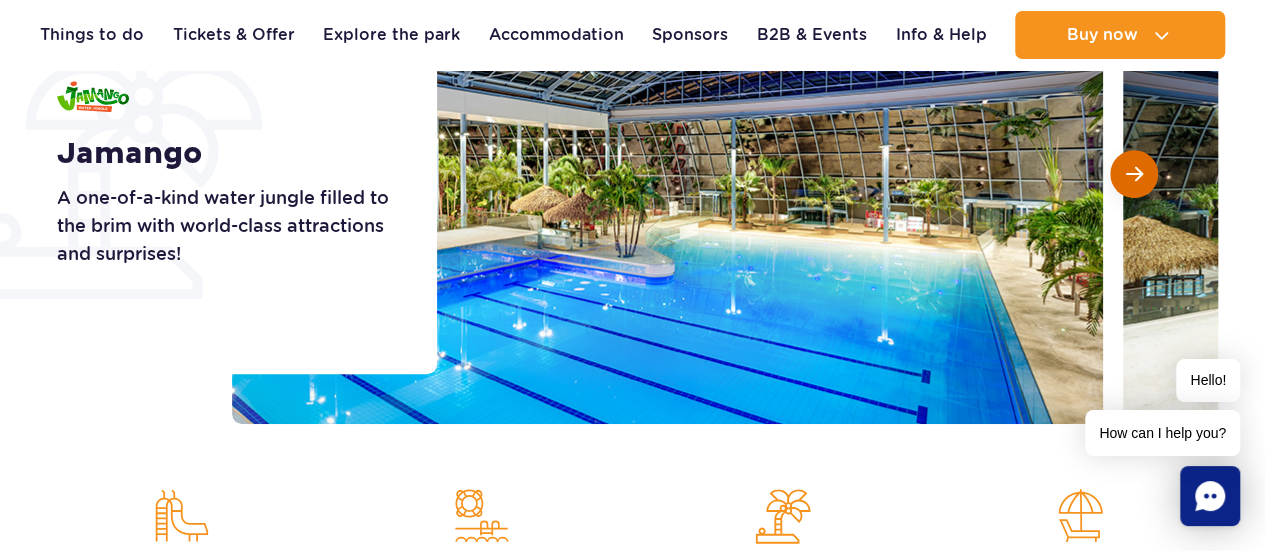 click at bounding box center [1134, 174] 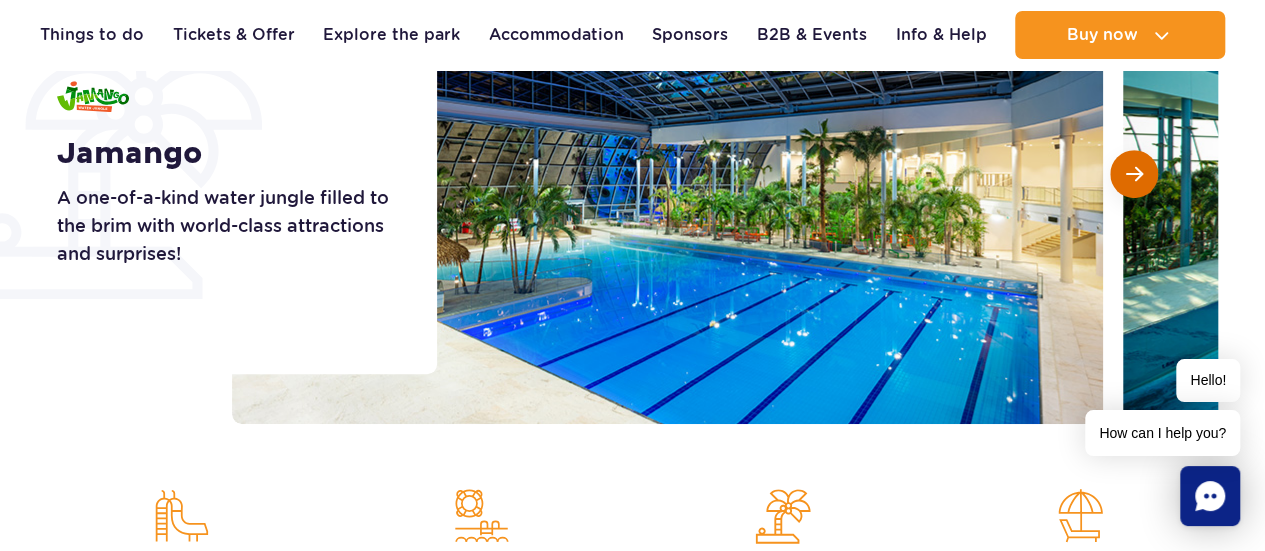 click at bounding box center [1134, 174] 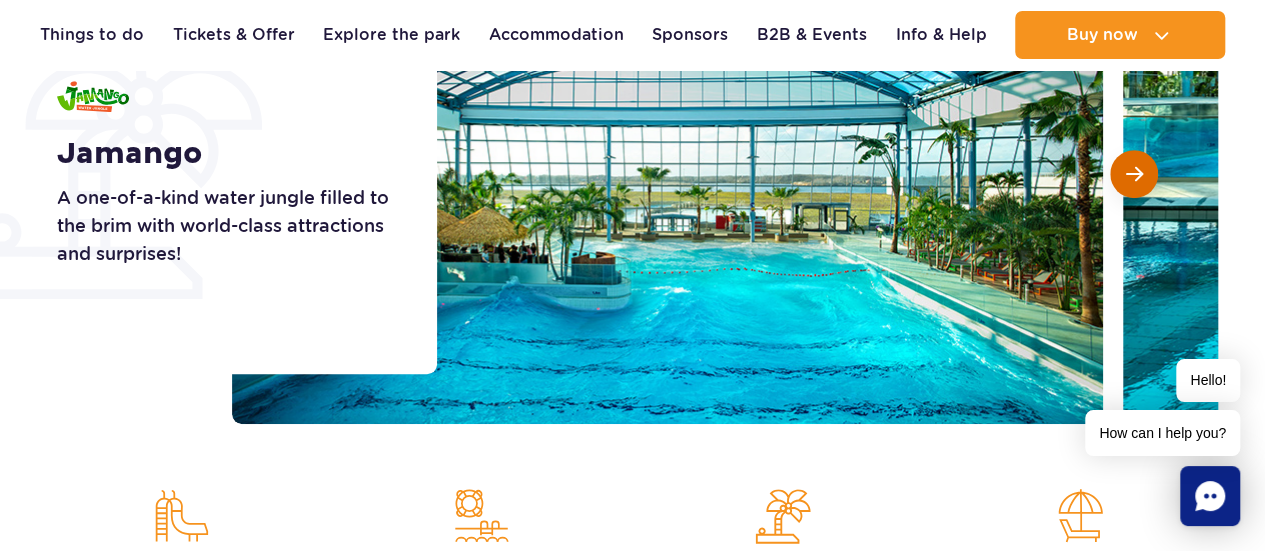 click at bounding box center (1134, 174) 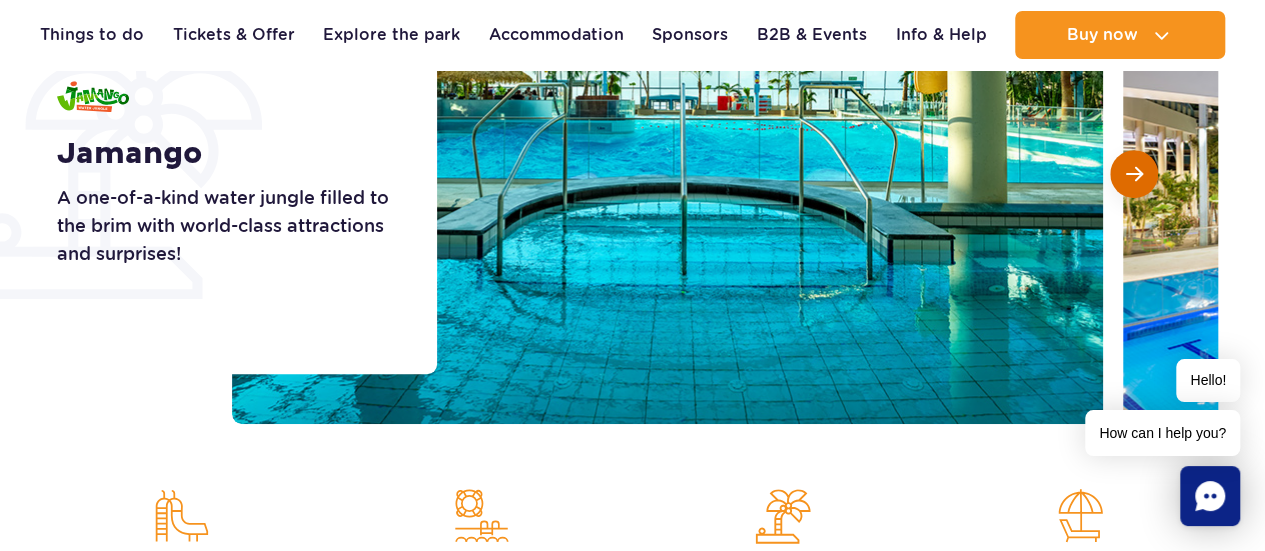 click at bounding box center [1134, 174] 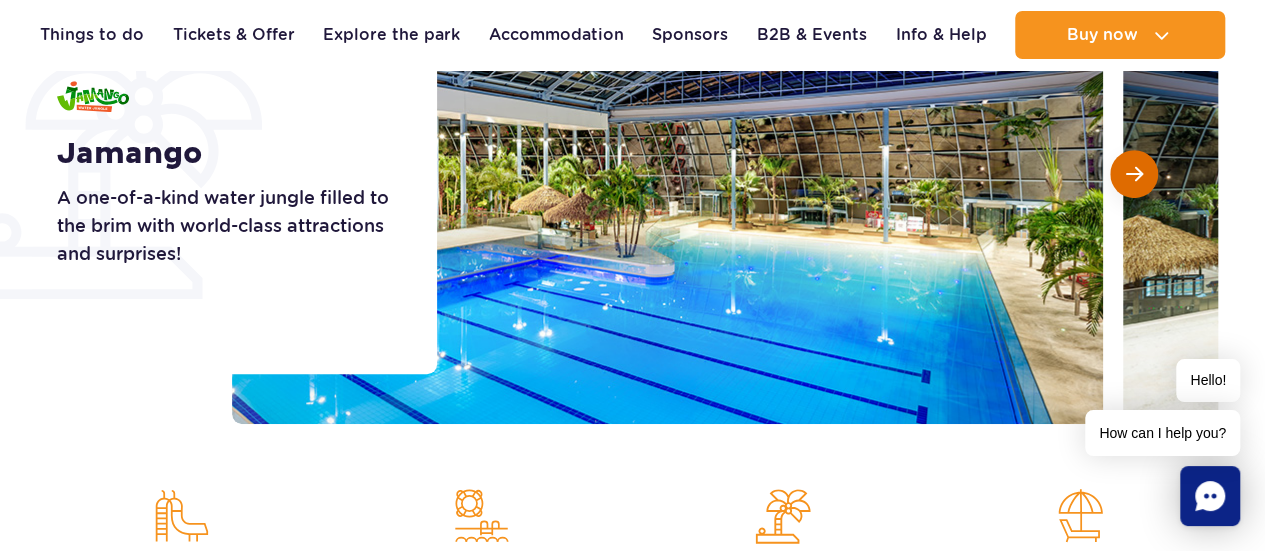 click at bounding box center [1134, 174] 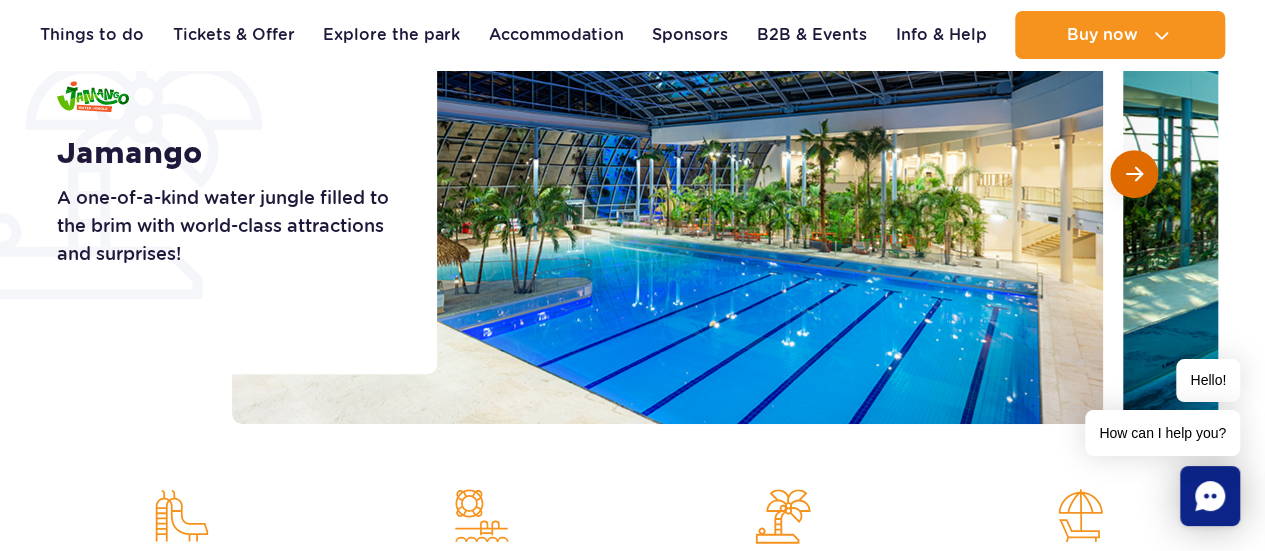 click at bounding box center (1134, 174) 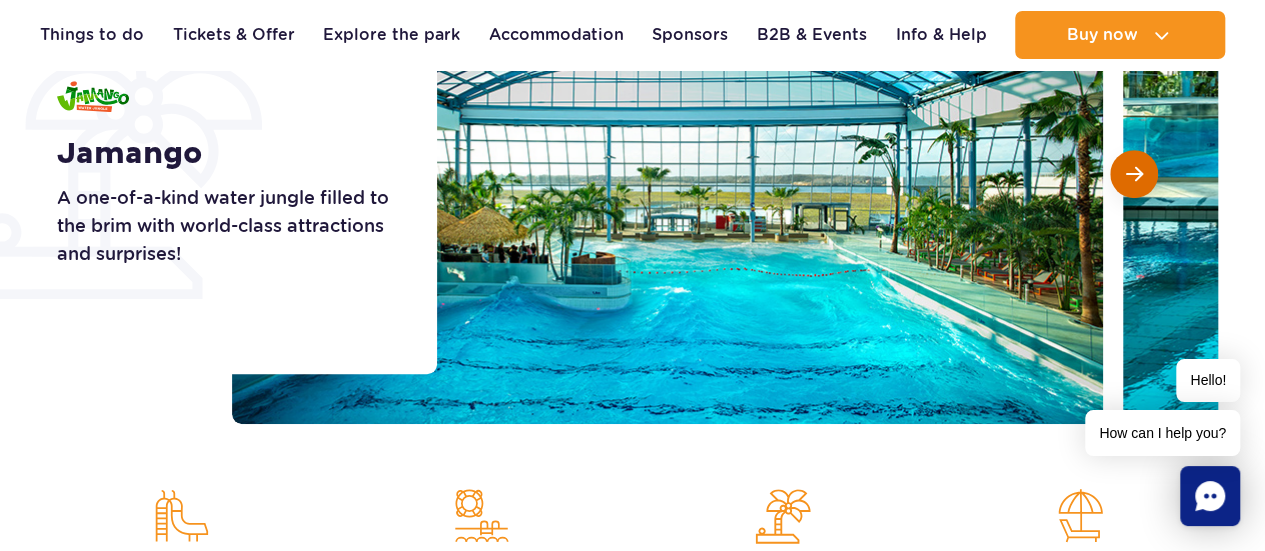 click at bounding box center (1134, 174) 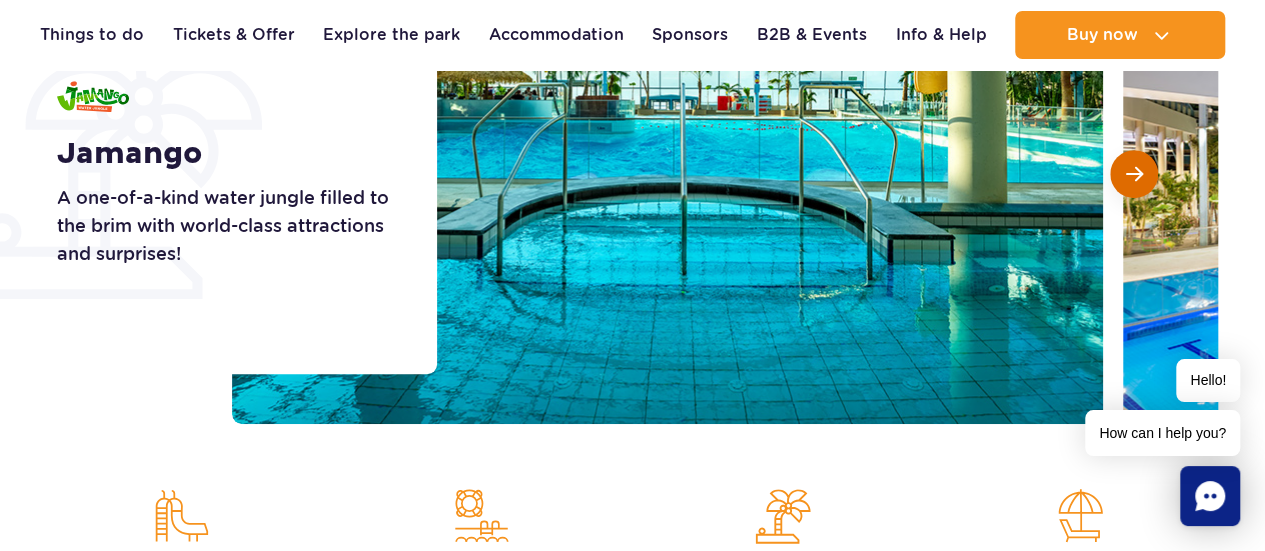 click at bounding box center (1134, 174) 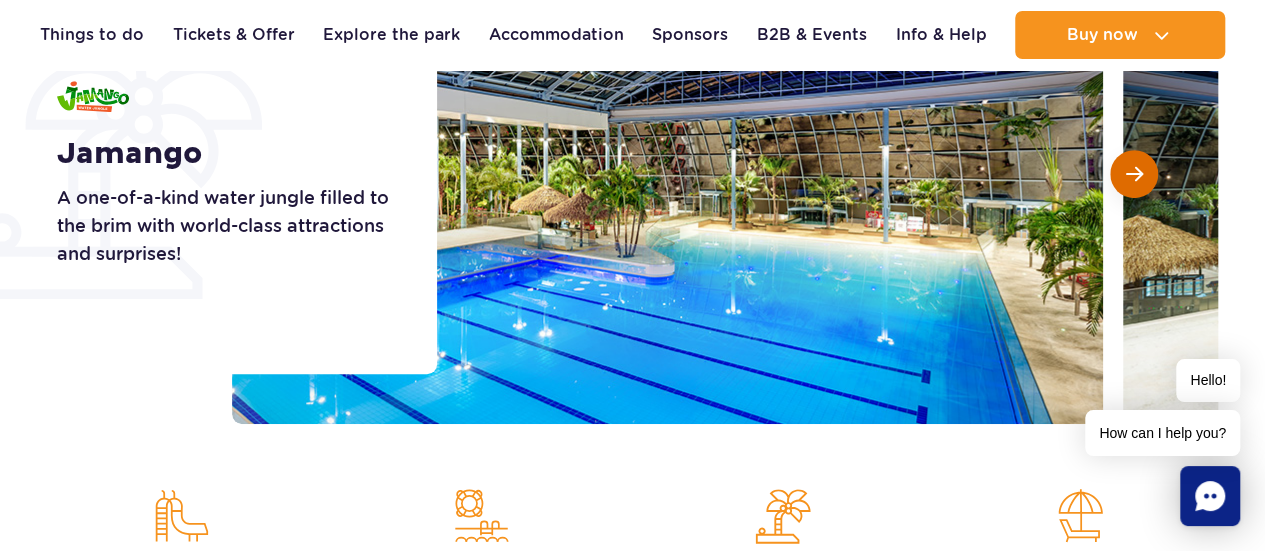 click at bounding box center [1134, 174] 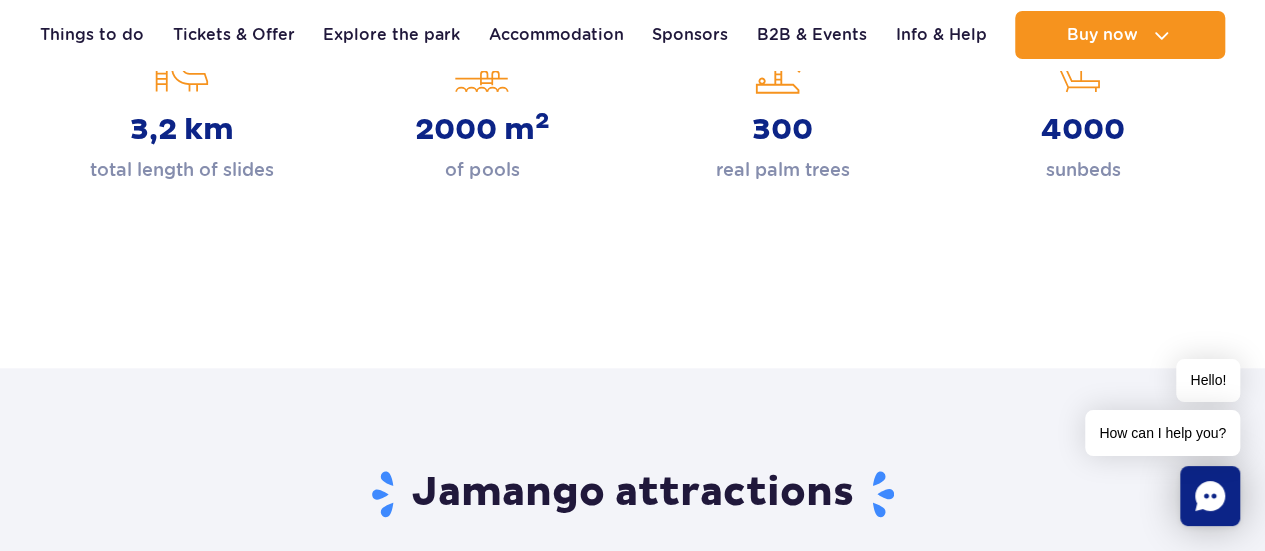 scroll, scrollTop: 851, scrollLeft: 0, axis: vertical 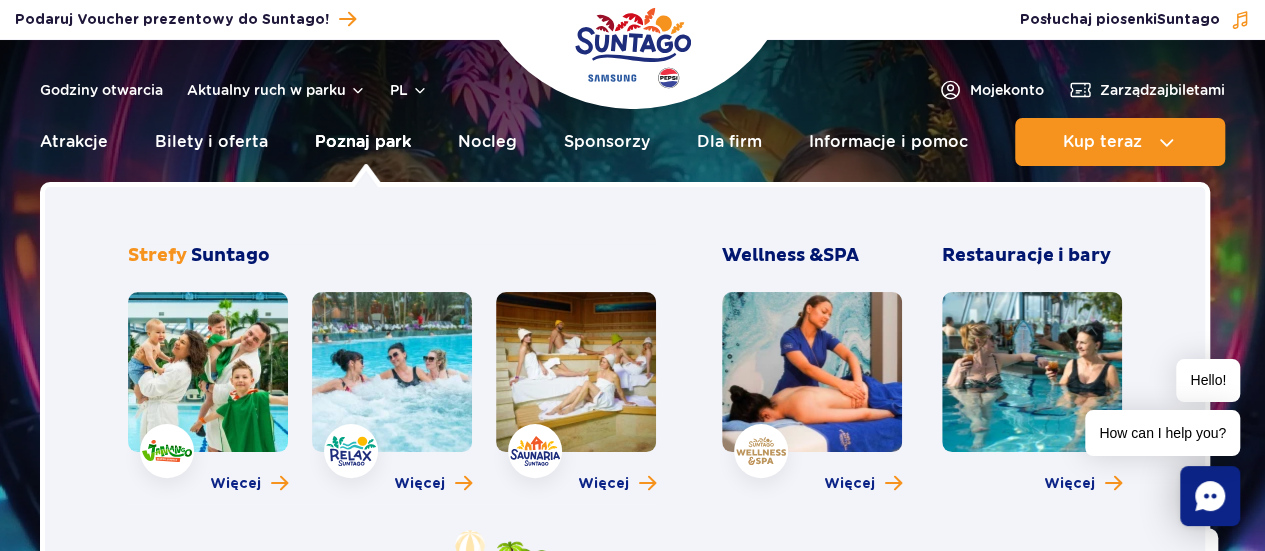 click on "Poznaj park" at bounding box center [363, 142] 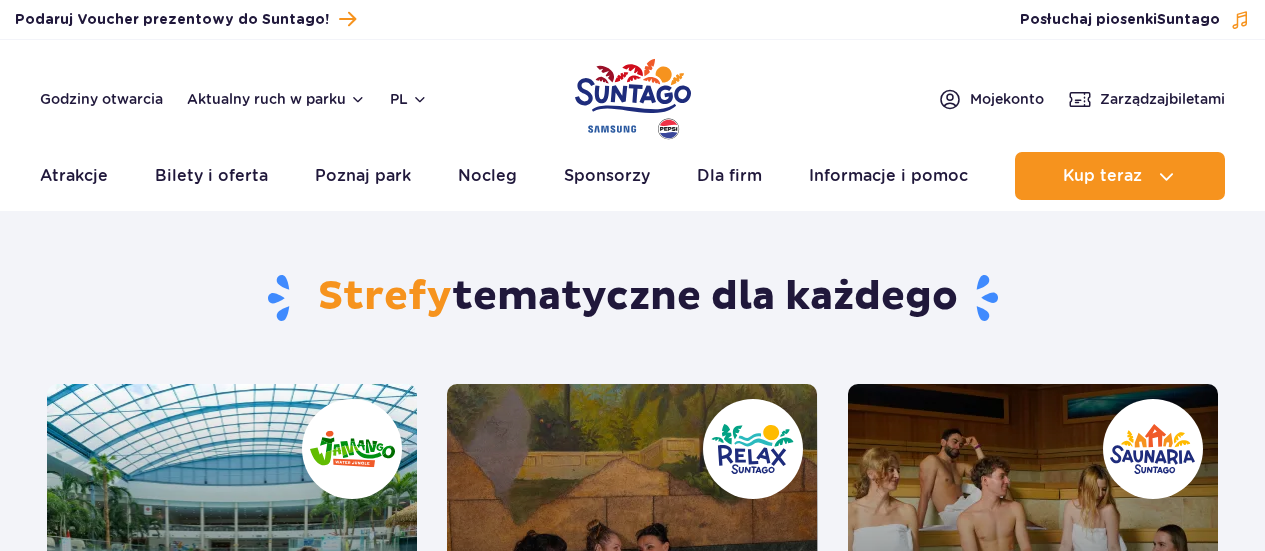 scroll, scrollTop: 0, scrollLeft: 0, axis: both 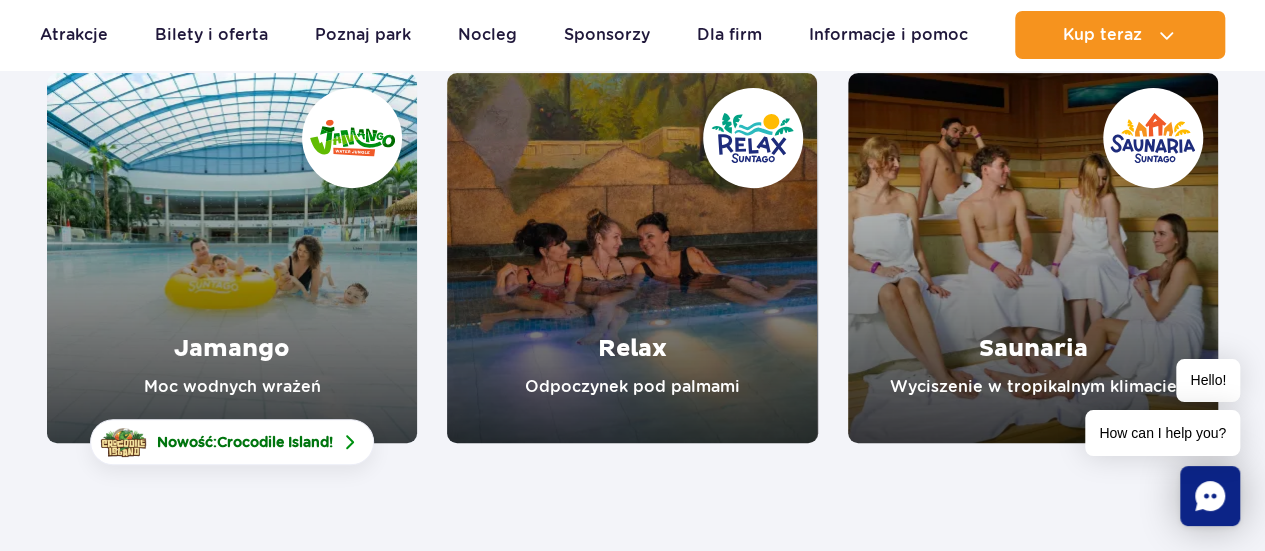 click at bounding box center (232, 258) 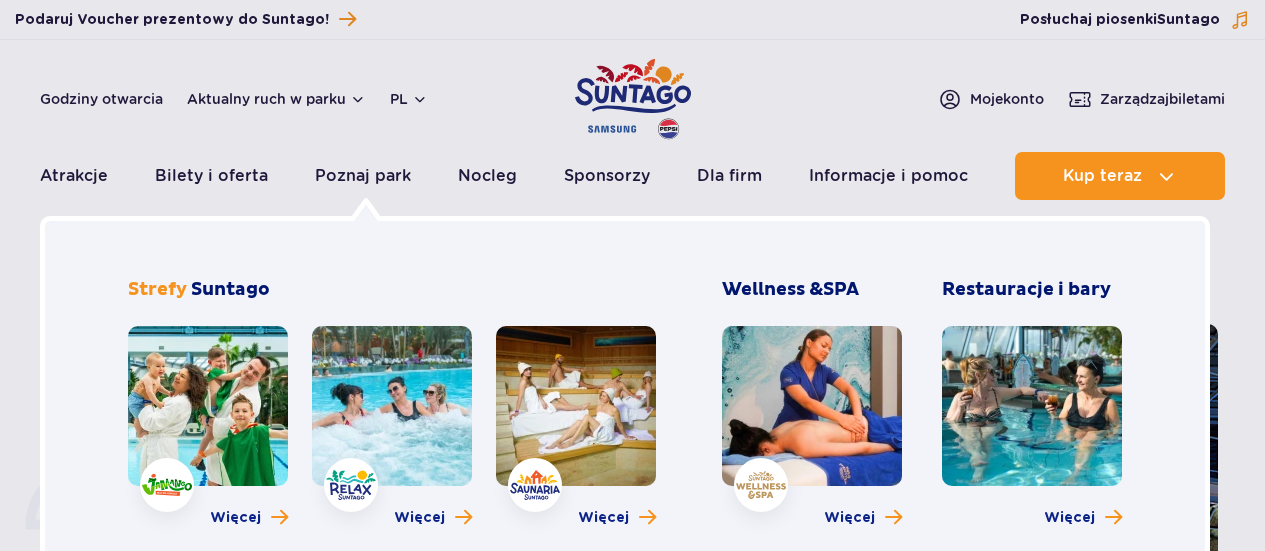 scroll, scrollTop: 0, scrollLeft: 0, axis: both 